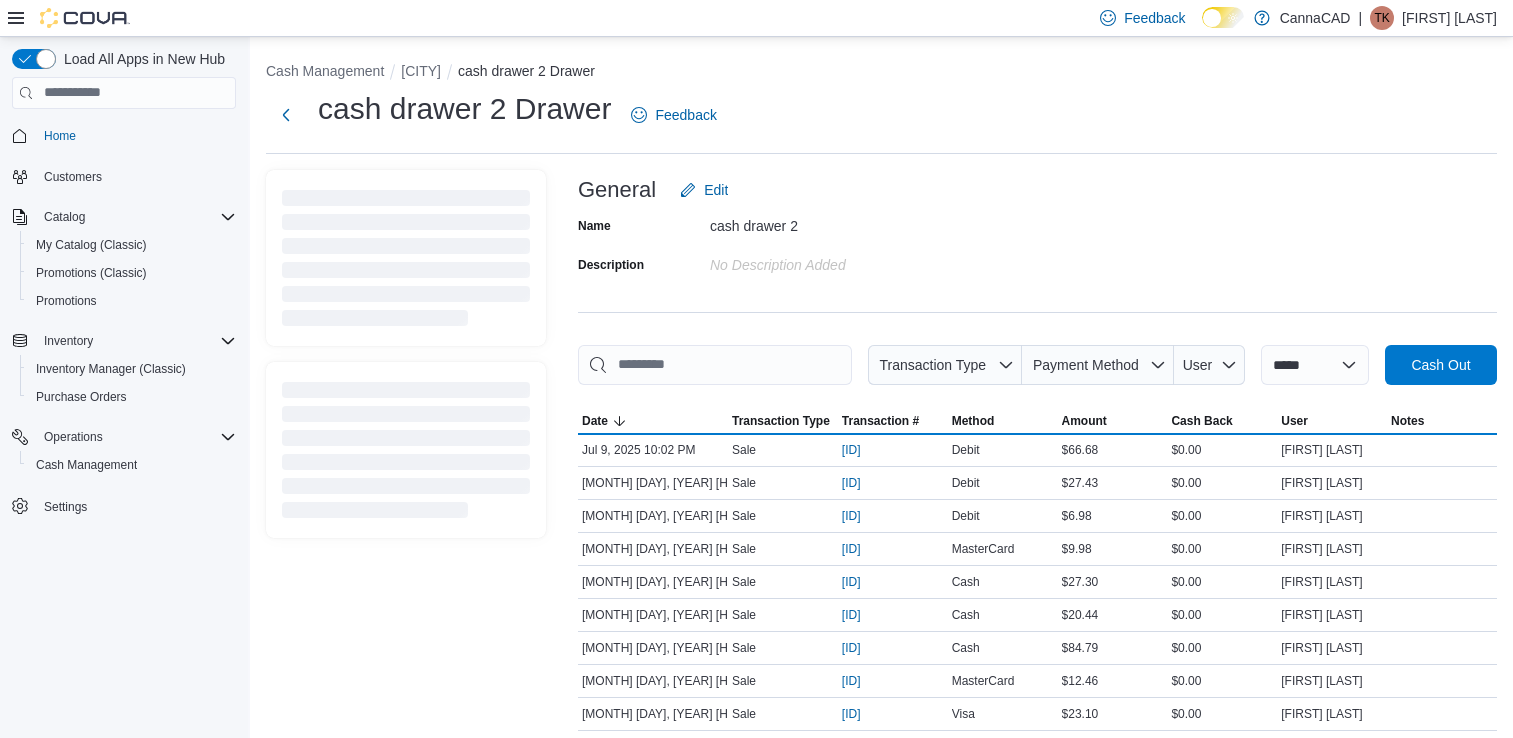 scroll, scrollTop: 0, scrollLeft: 0, axis: both 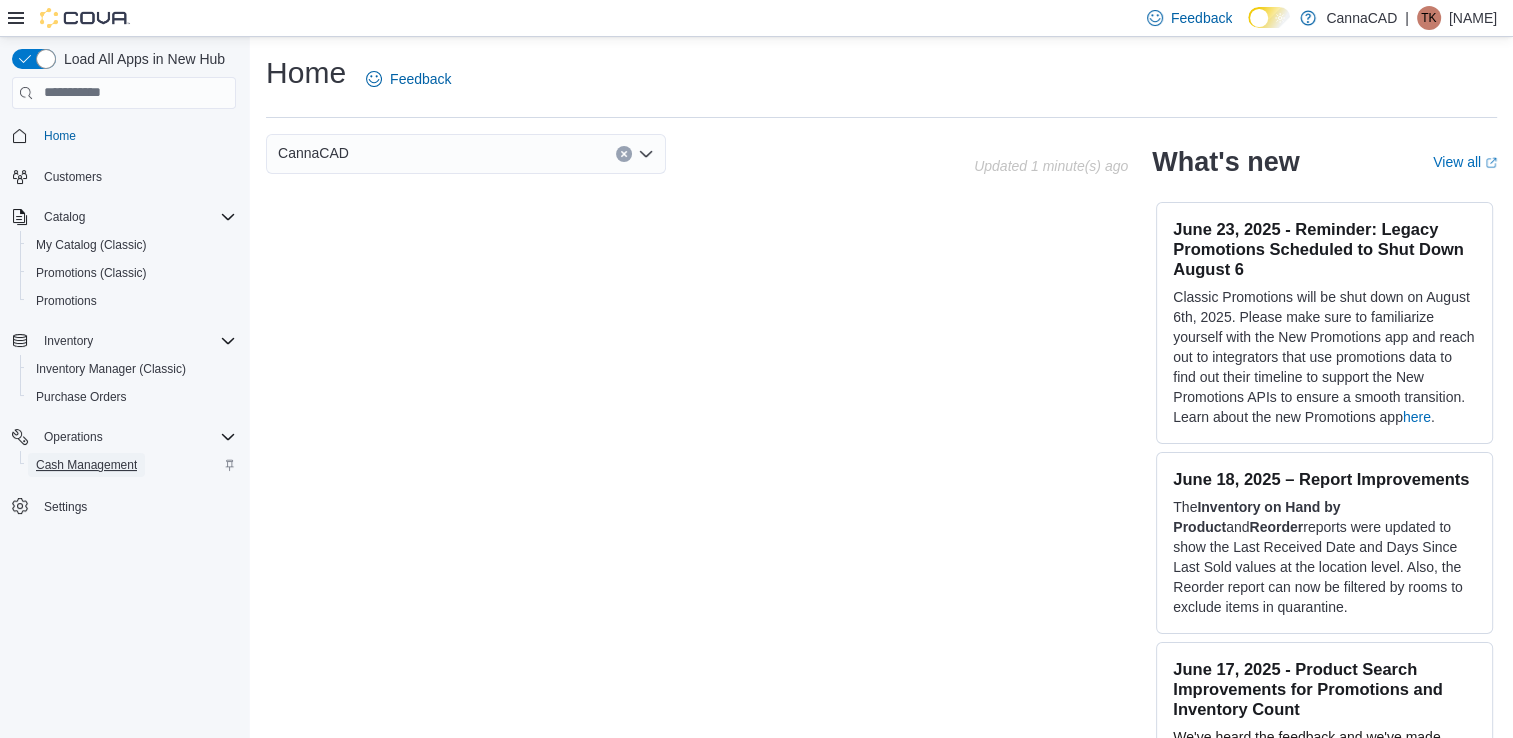 click on "Cash Management" at bounding box center [86, 465] 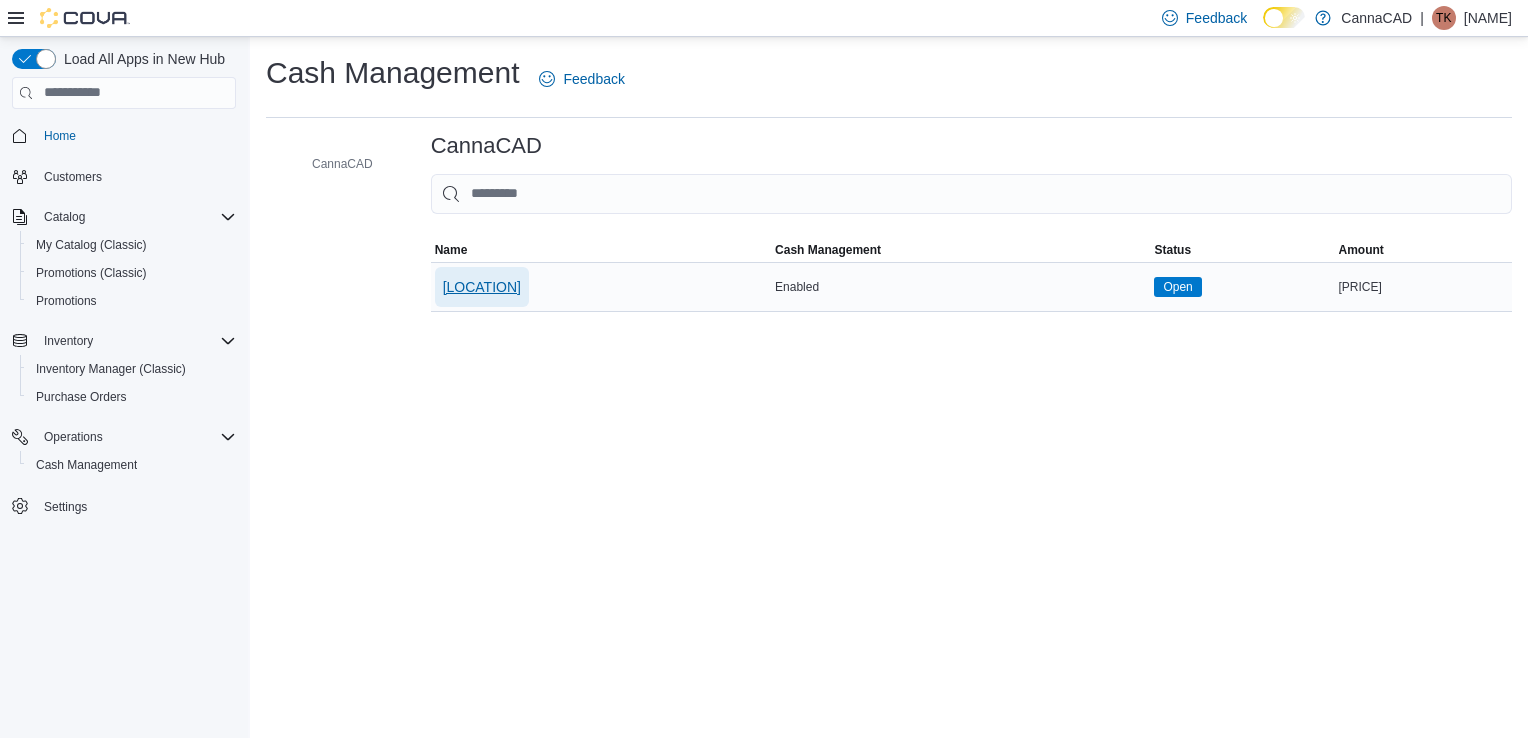 click on "[LOCATION]" at bounding box center (482, 287) 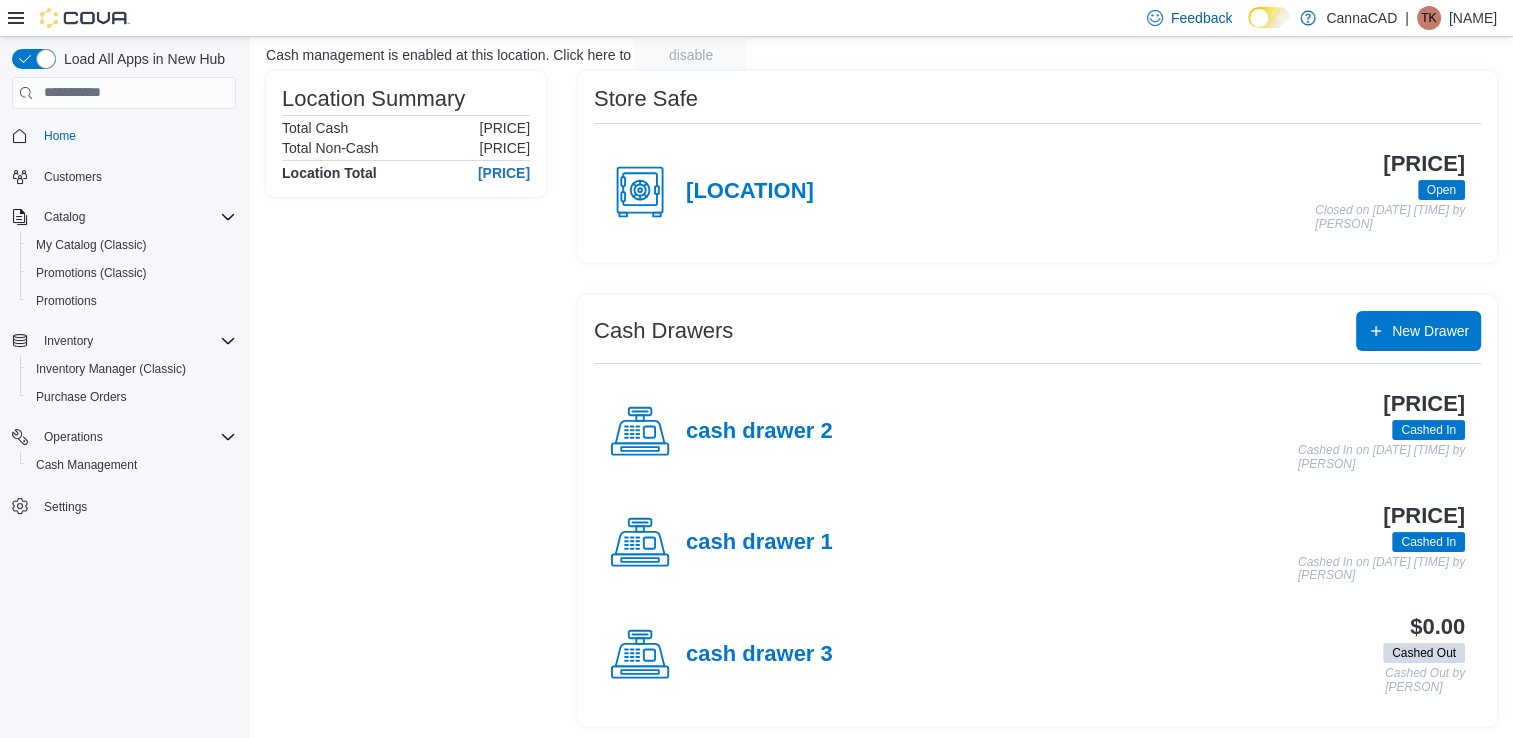 scroll, scrollTop: 133, scrollLeft: 0, axis: vertical 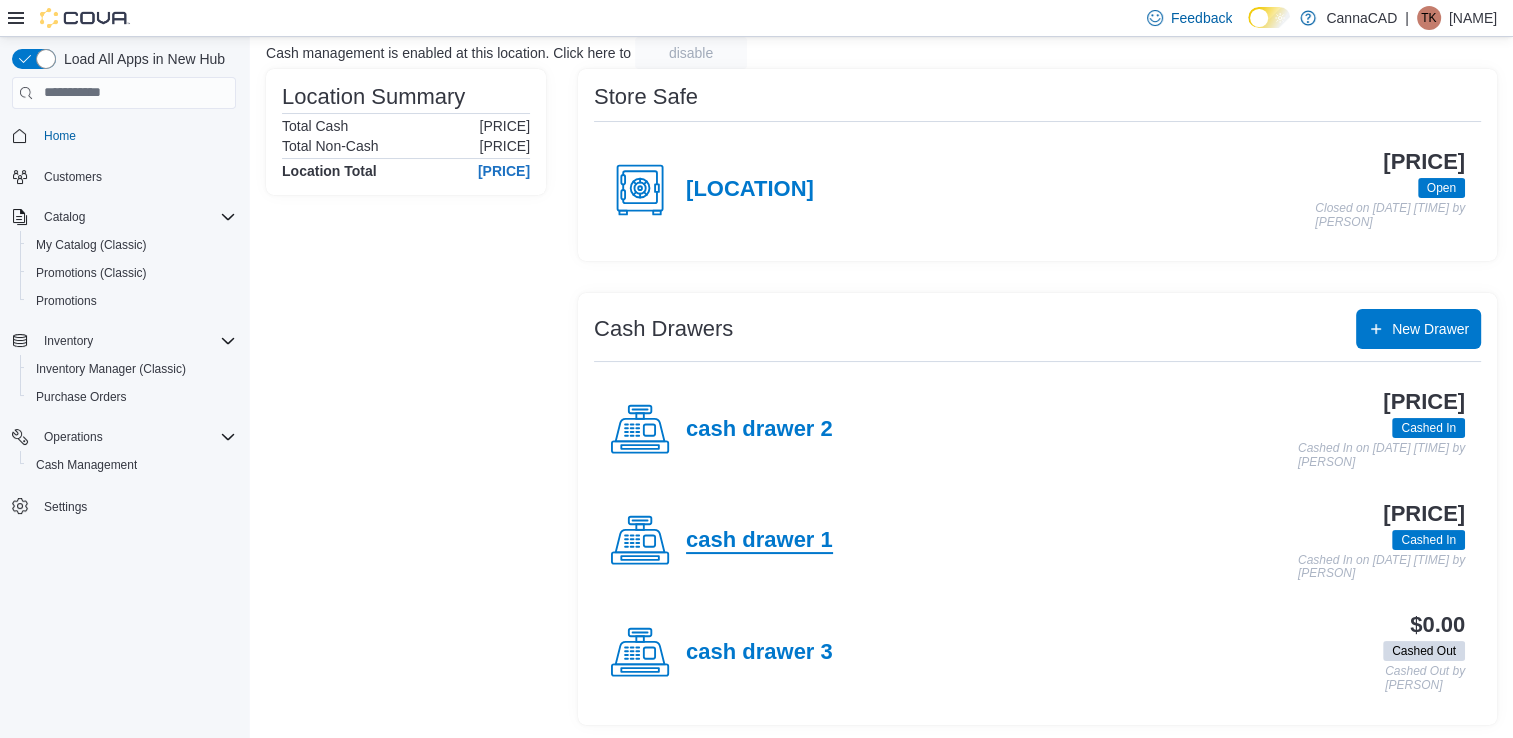 click on "cash drawer 1" at bounding box center (759, 541) 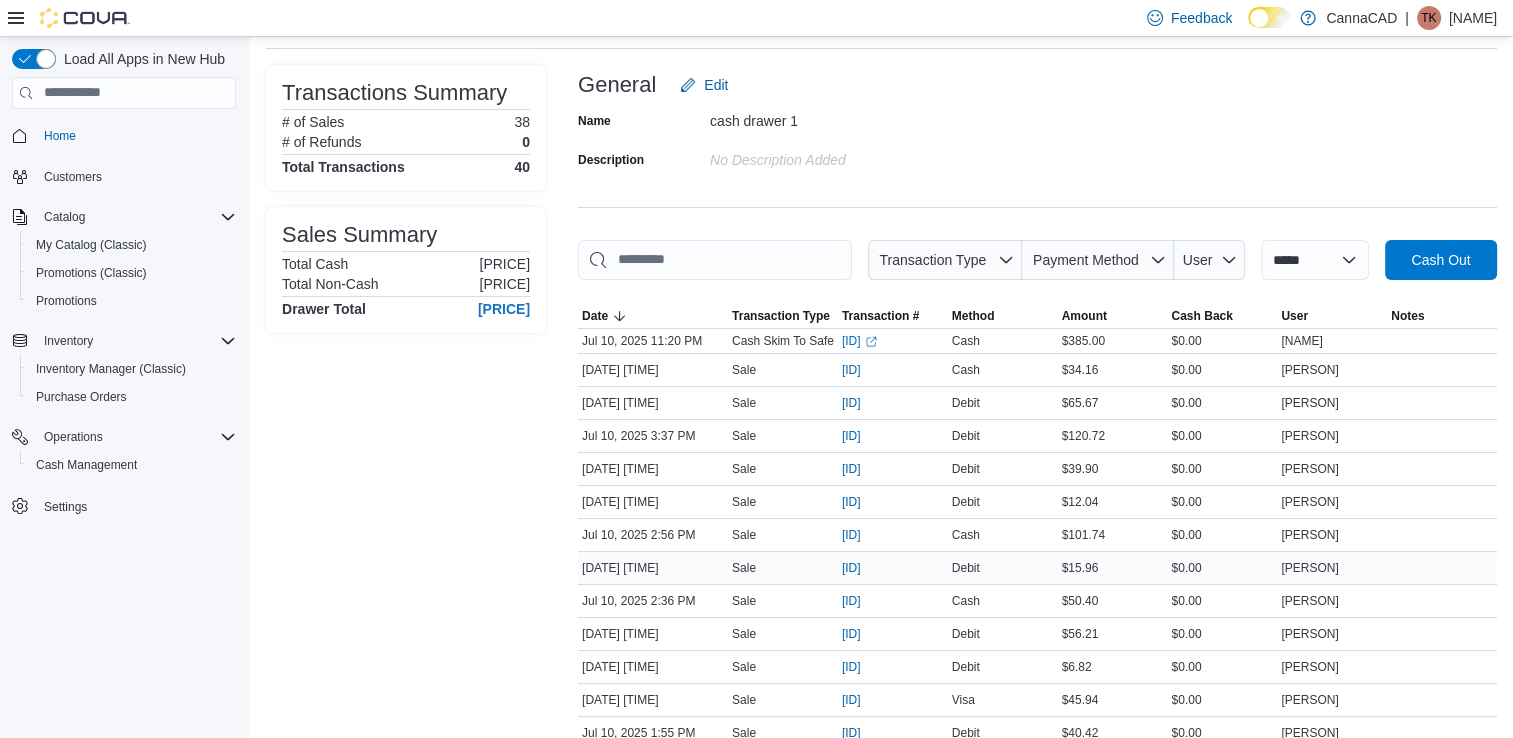 scroll, scrollTop: 200, scrollLeft: 0, axis: vertical 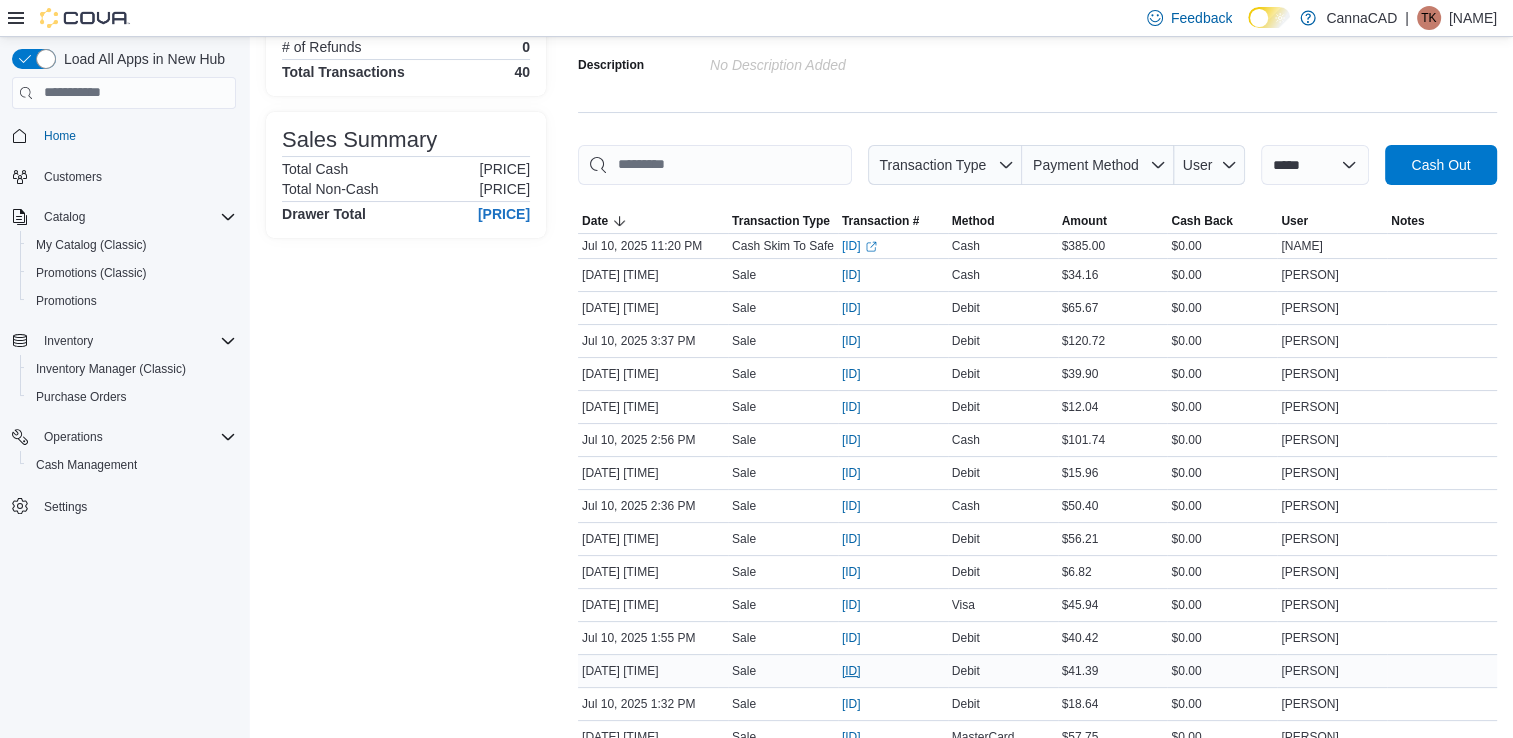click on "[ID]" at bounding box center [851, 671] 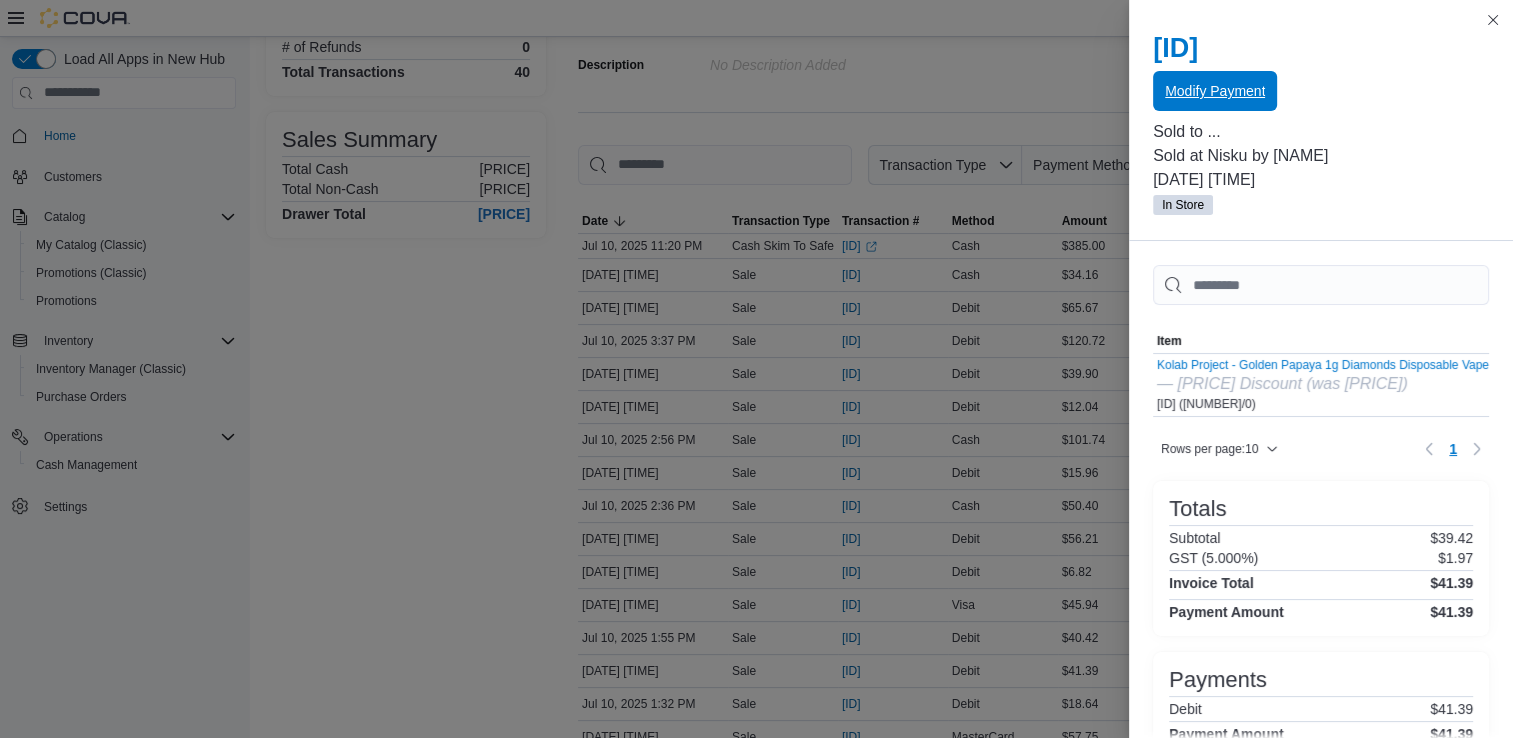 click on "Modify Payment" at bounding box center (1215, 91) 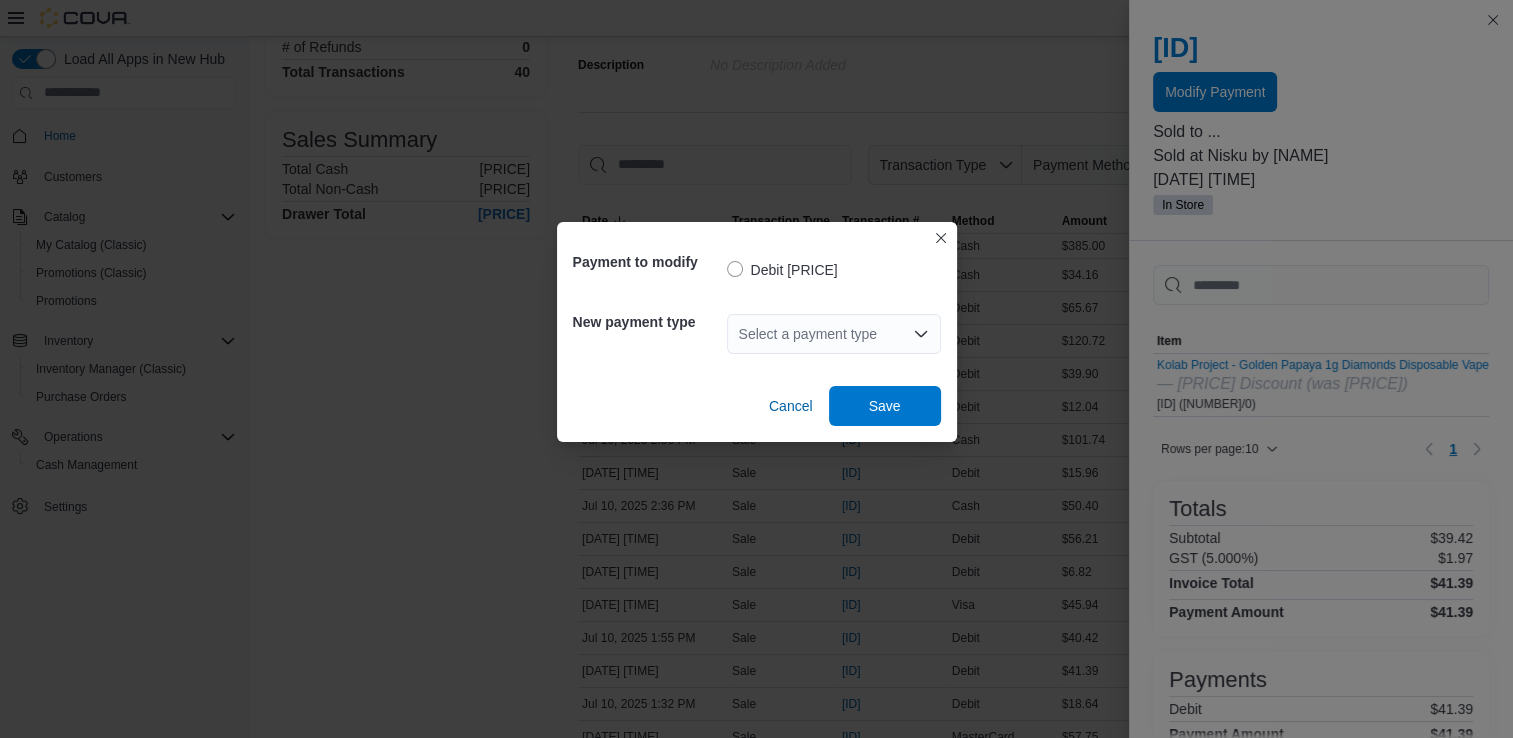 click on "Select a payment type" at bounding box center (834, 334) 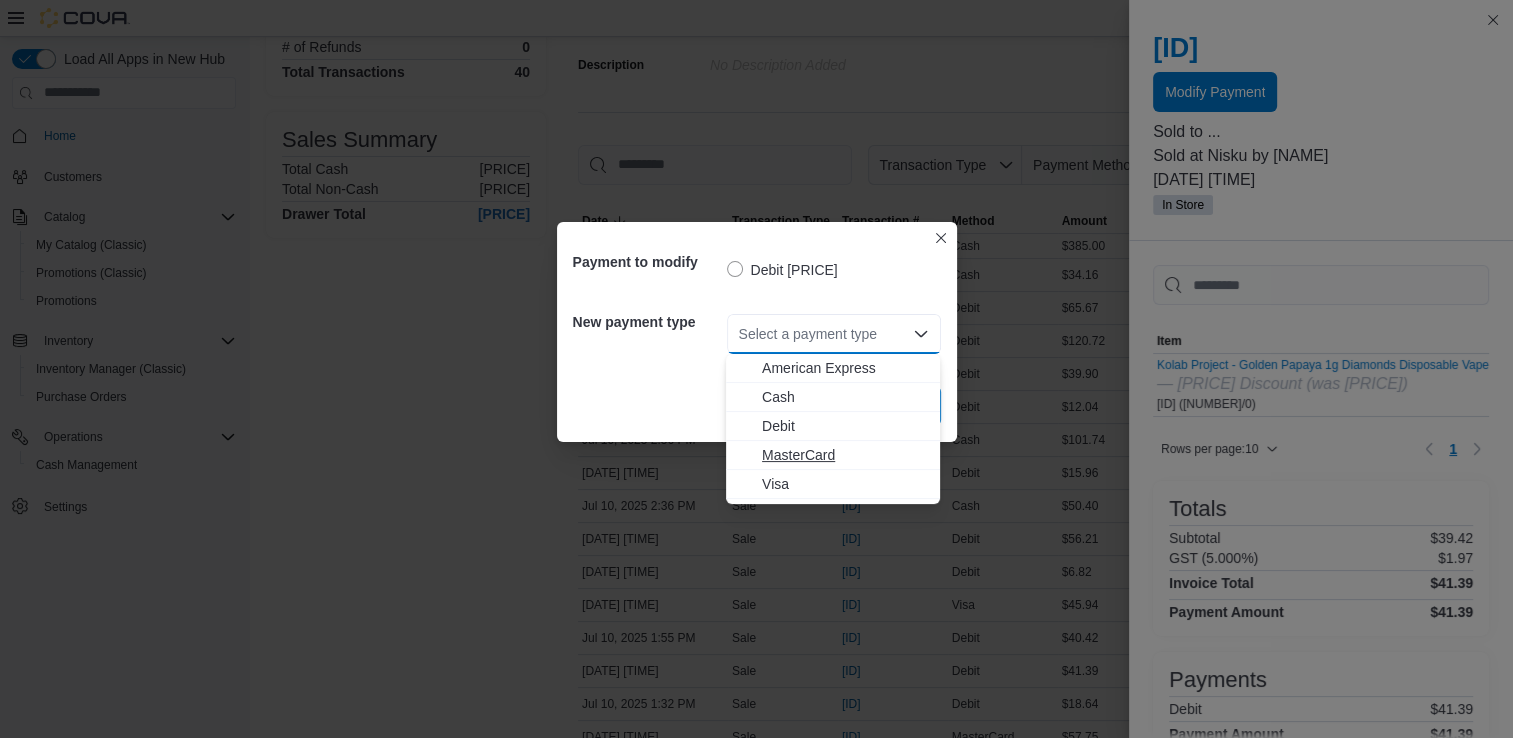 click on "MasterCard" at bounding box center [845, 455] 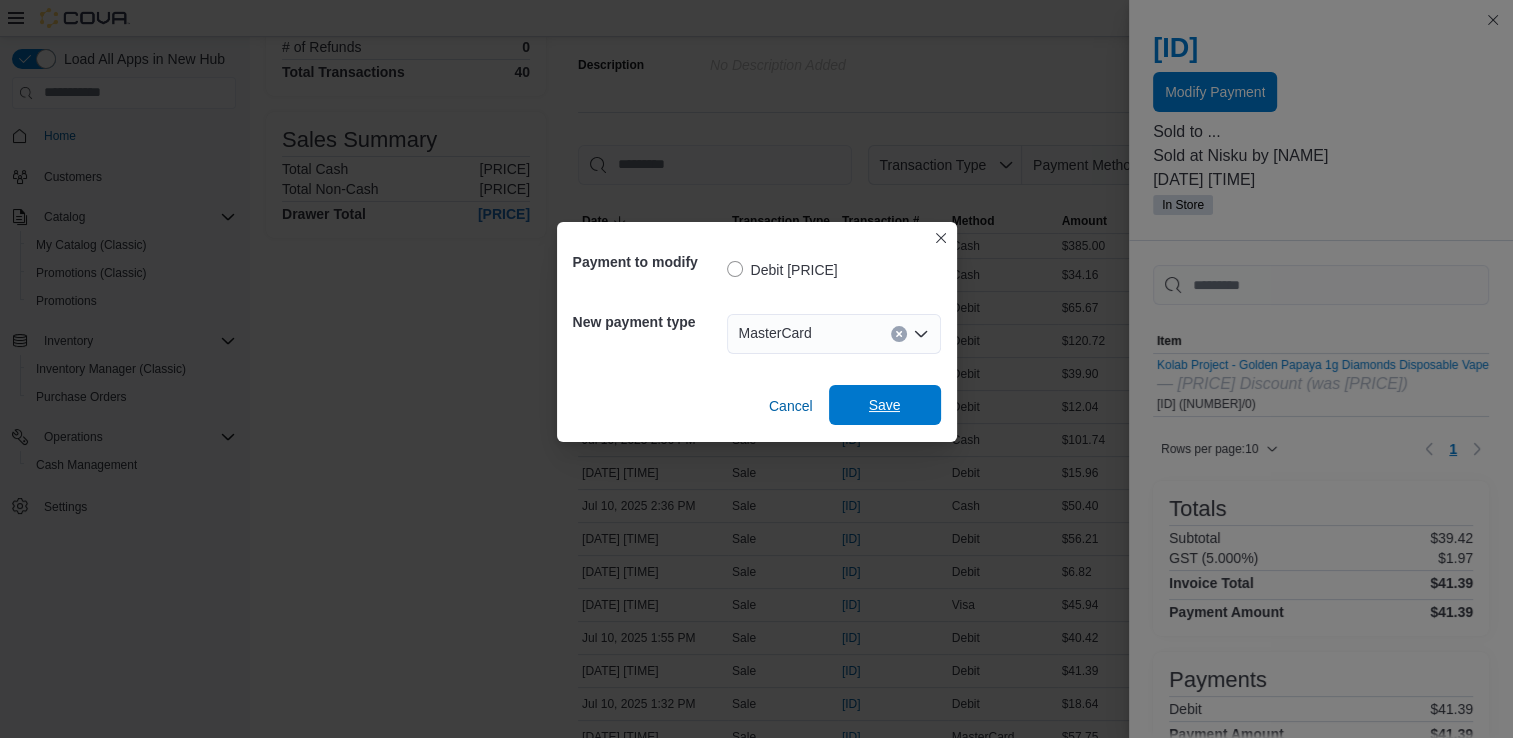 click on "Save" at bounding box center [885, 405] 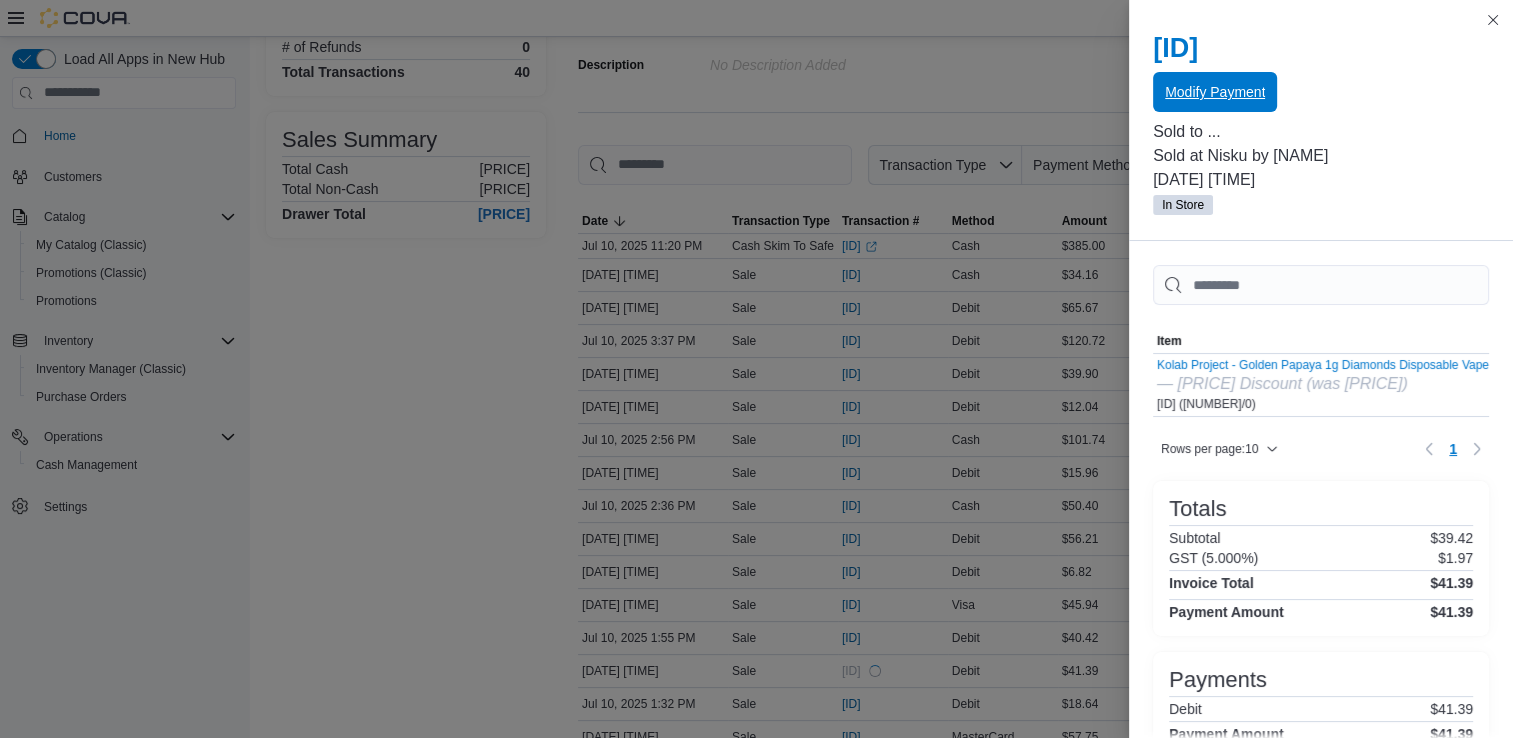 scroll, scrollTop: 0, scrollLeft: 0, axis: both 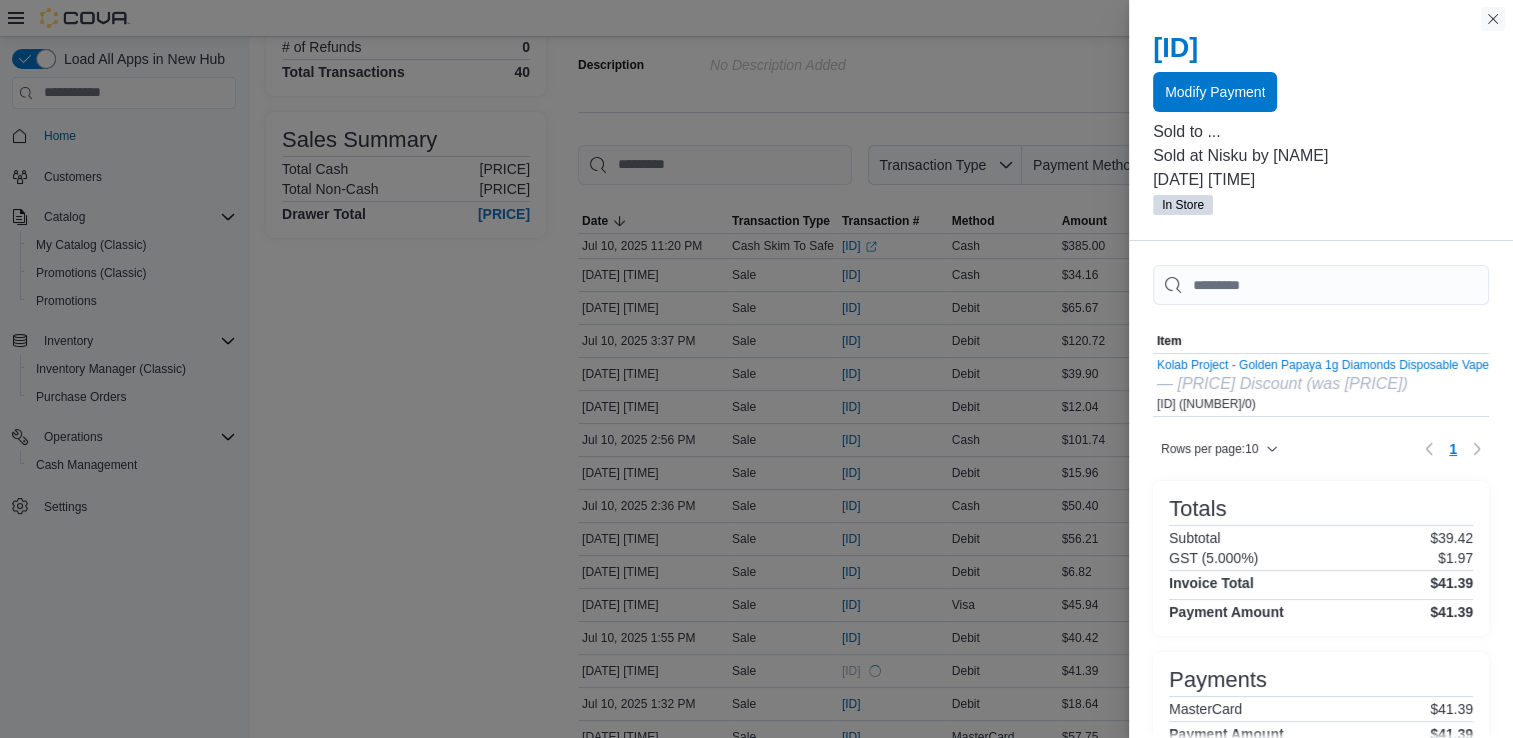 click at bounding box center (1493, 19) 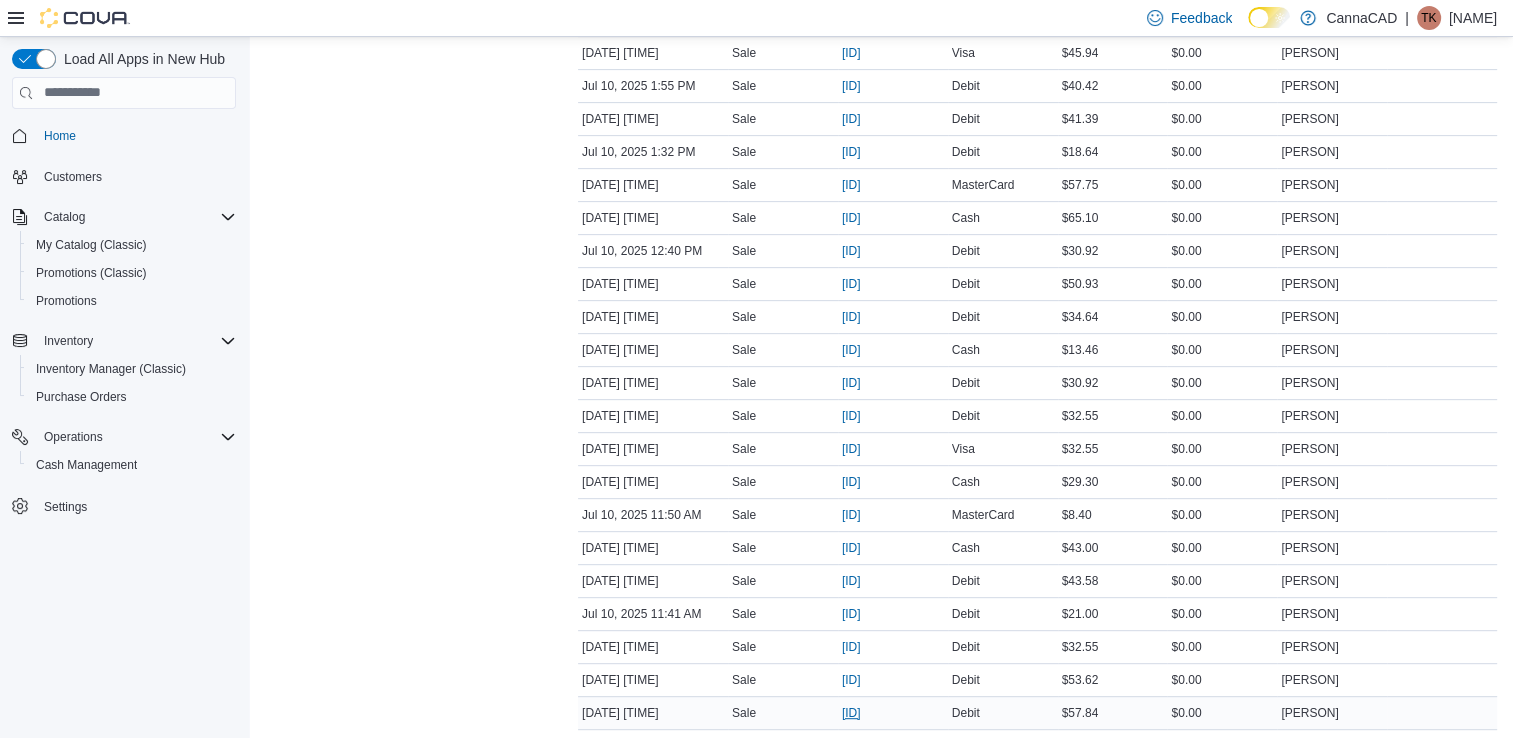 scroll, scrollTop: 800, scrollLeft: 0, axis: vertical 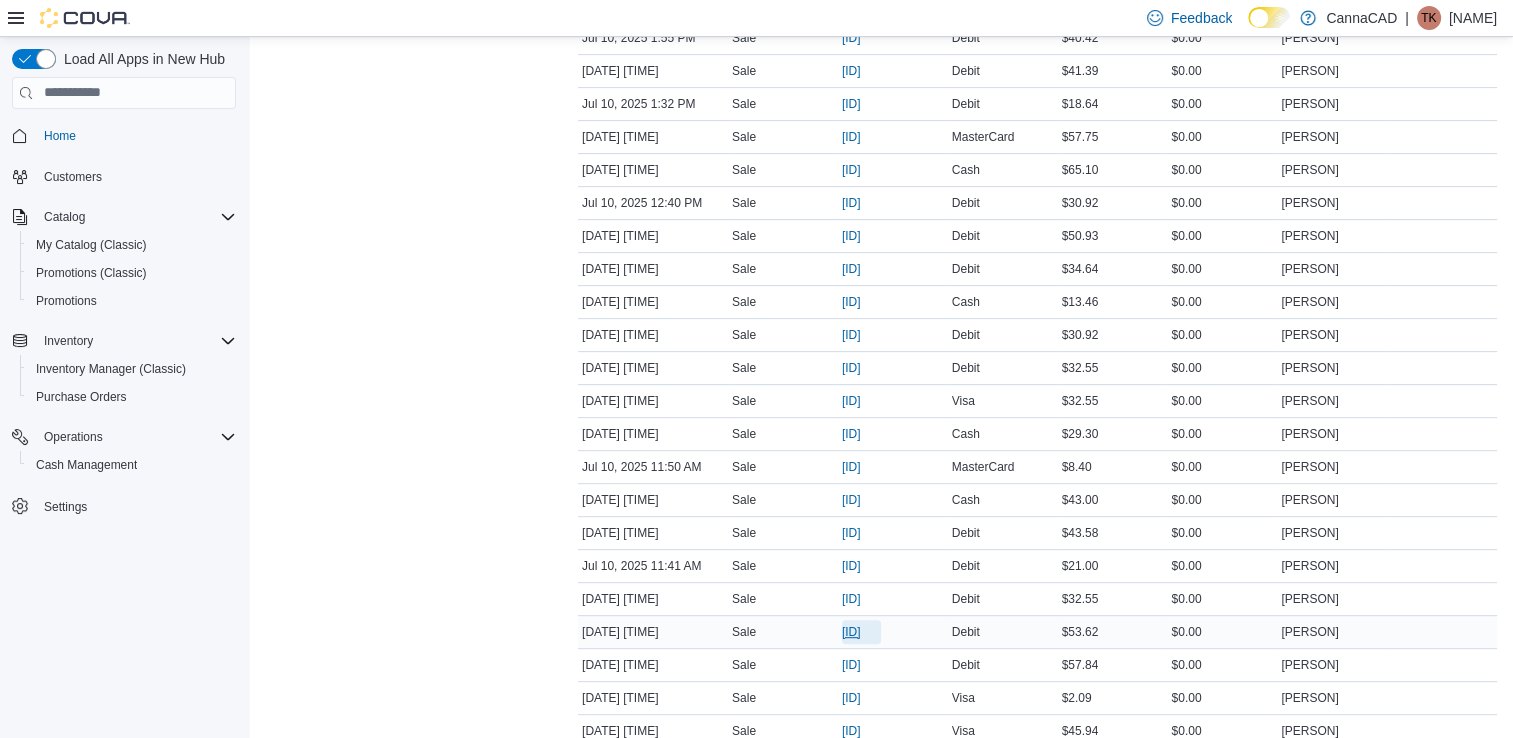 click on "[ID]" at bounding box center (851, 632) 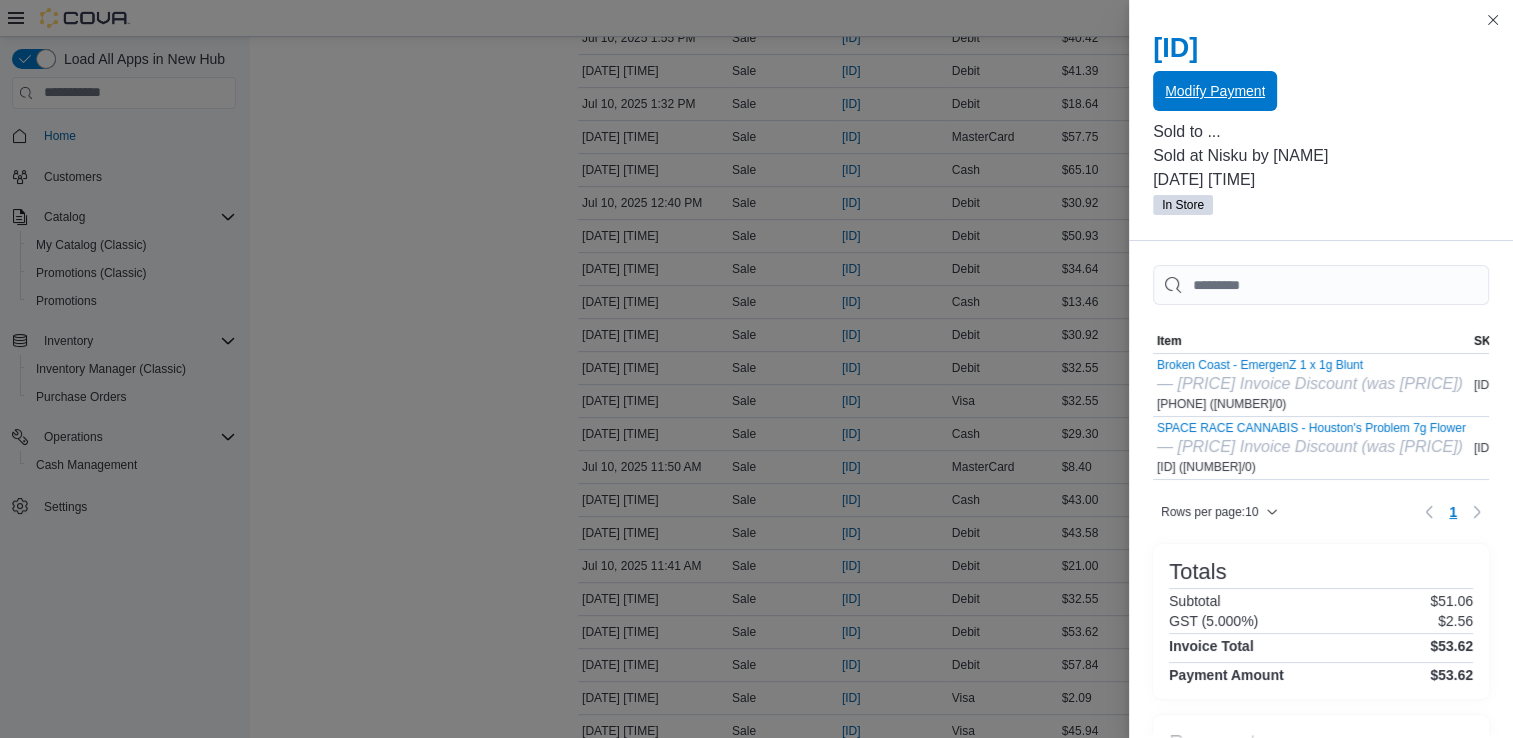 click on "Modify Payment" at bounding box center (1215, 91) 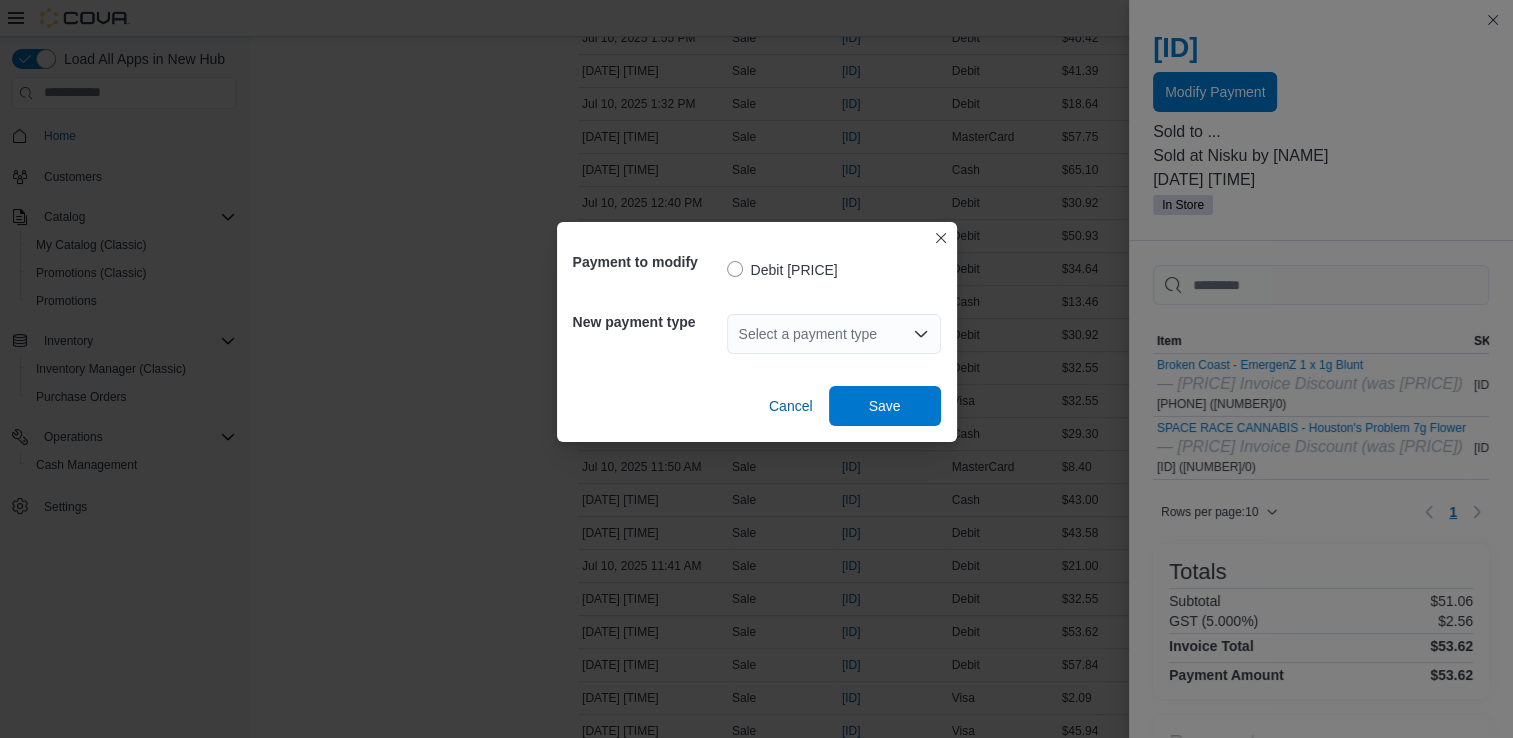 click on "Select a payment type" at bounding box center [834, 334] 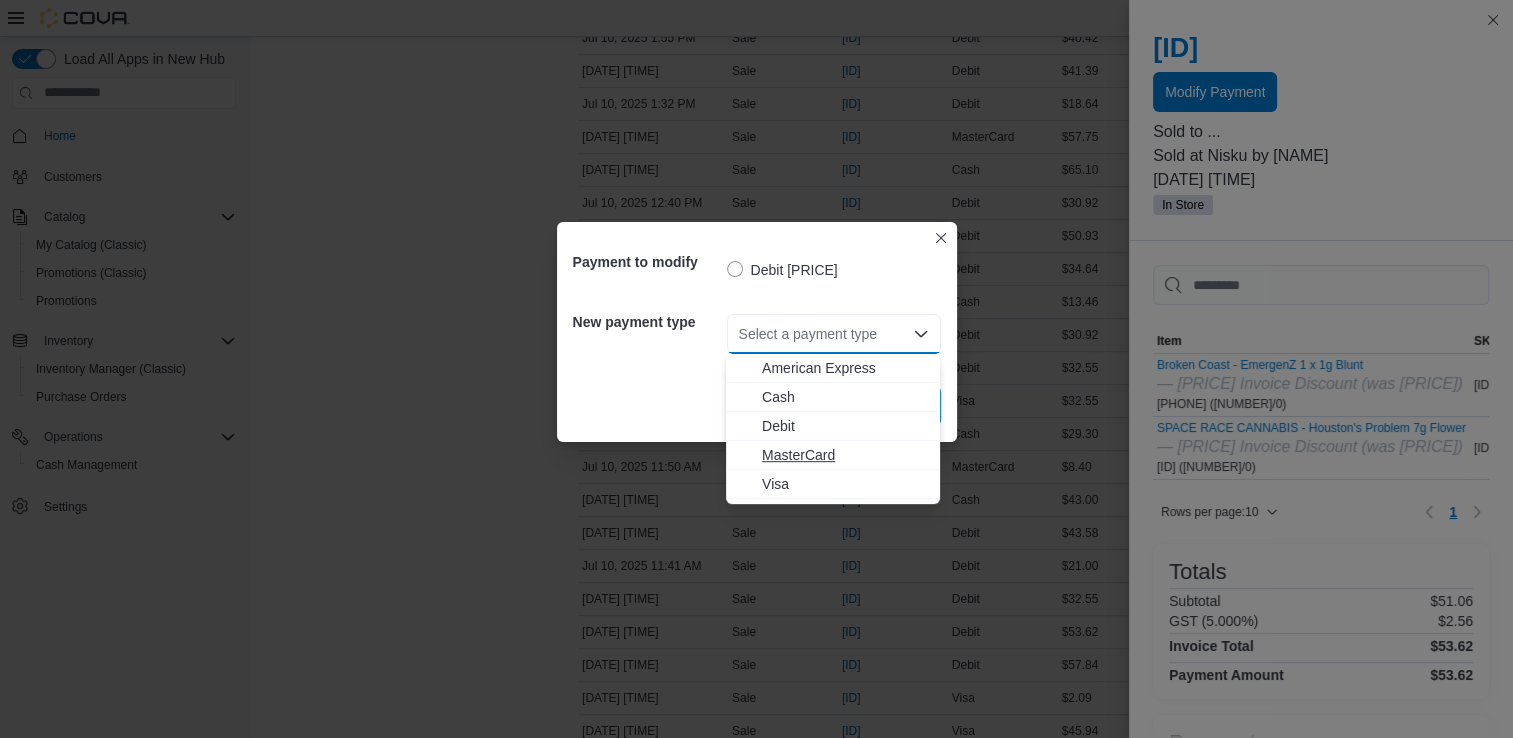 click on "MasterCard" at bounding box center [845, 455] 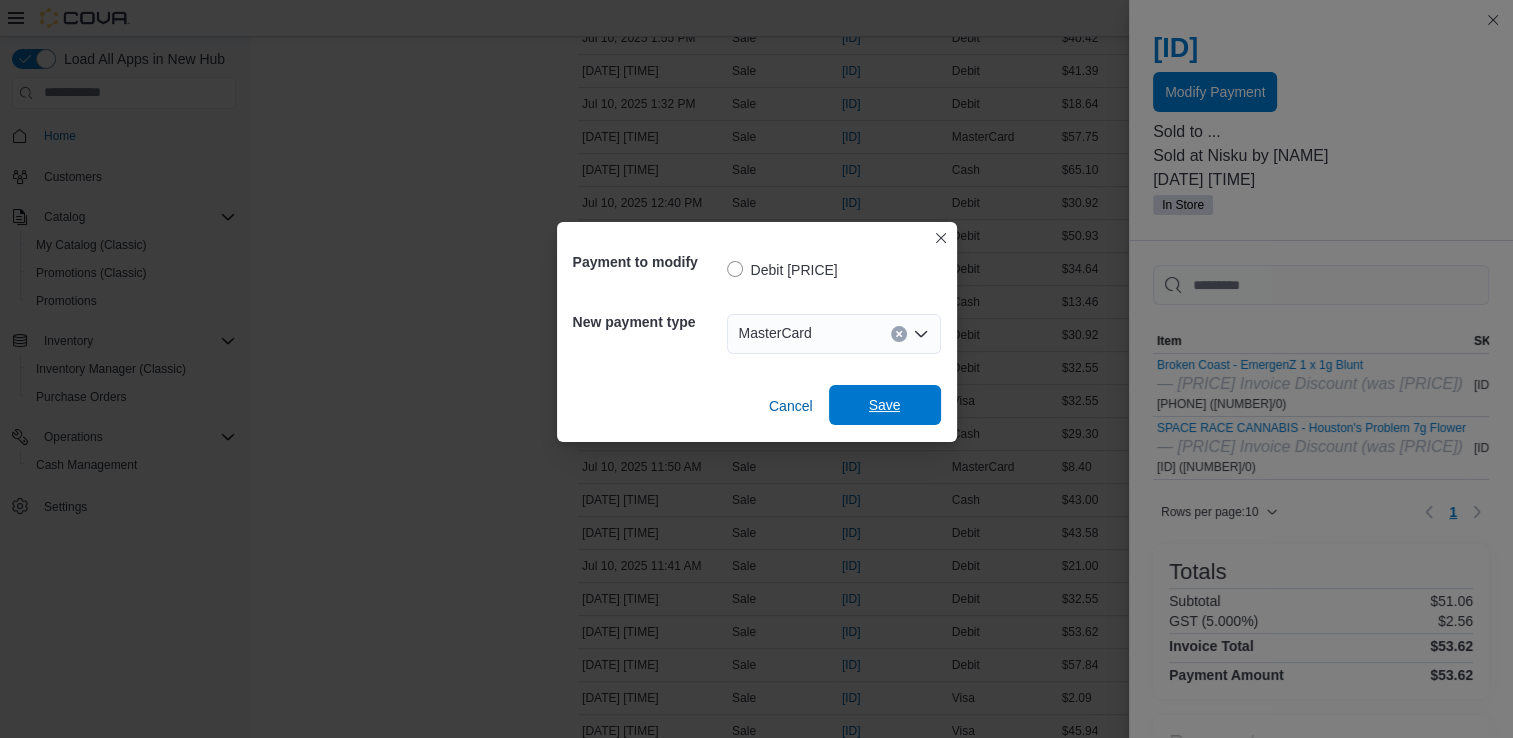click on "Save" at bounding box center (885, 405) 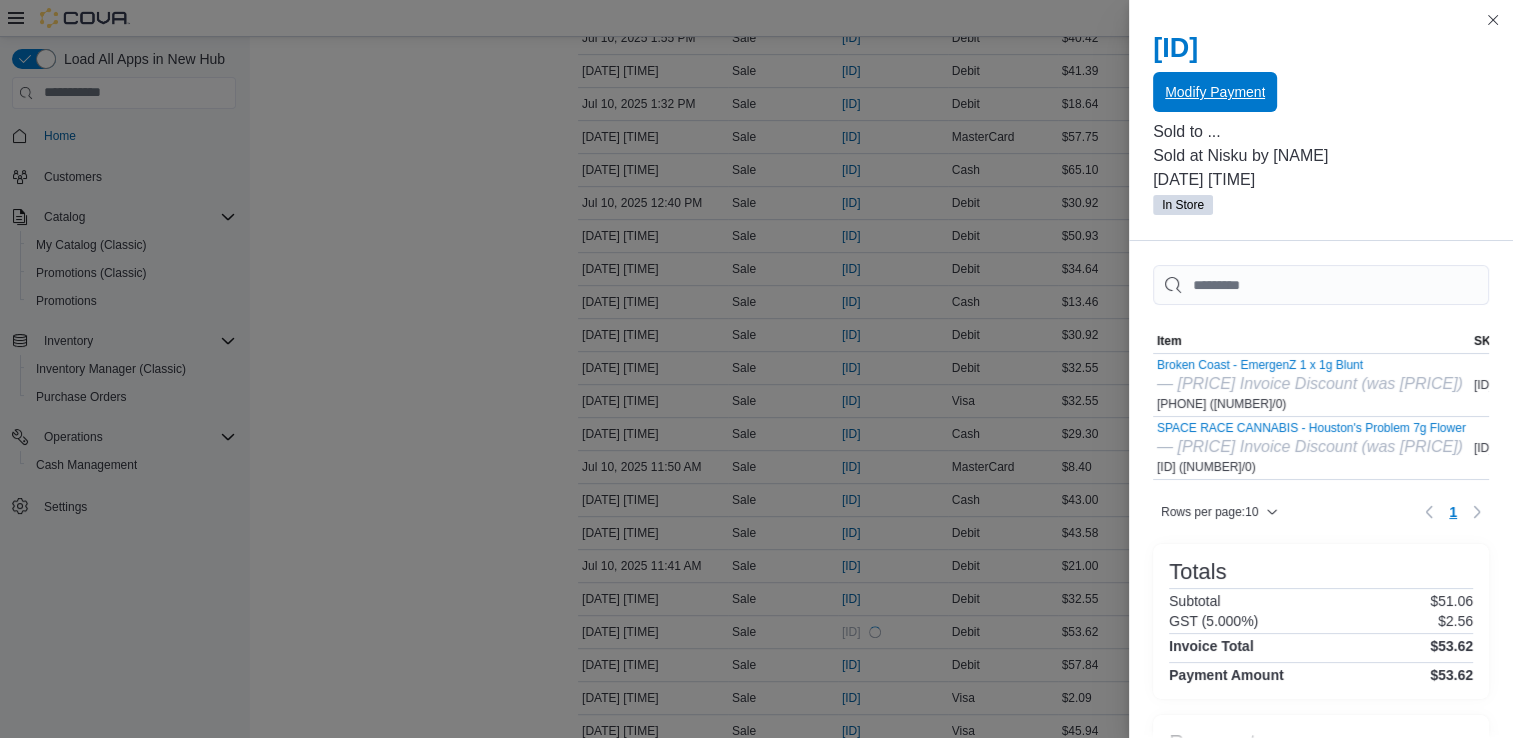 scroll, scrollTop: 0, scrollLeft: 0, axis: both 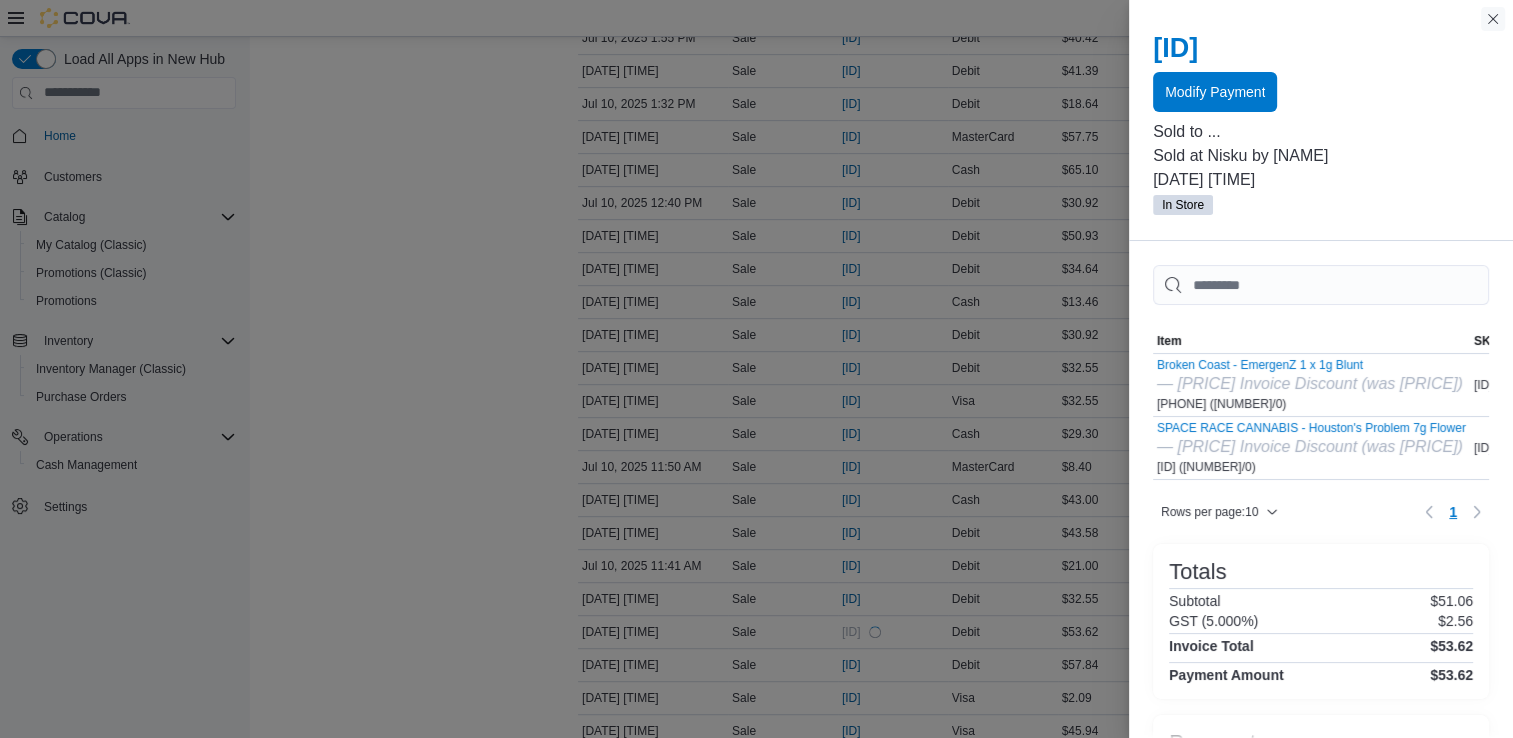 click at bounding box center [1493, 19] 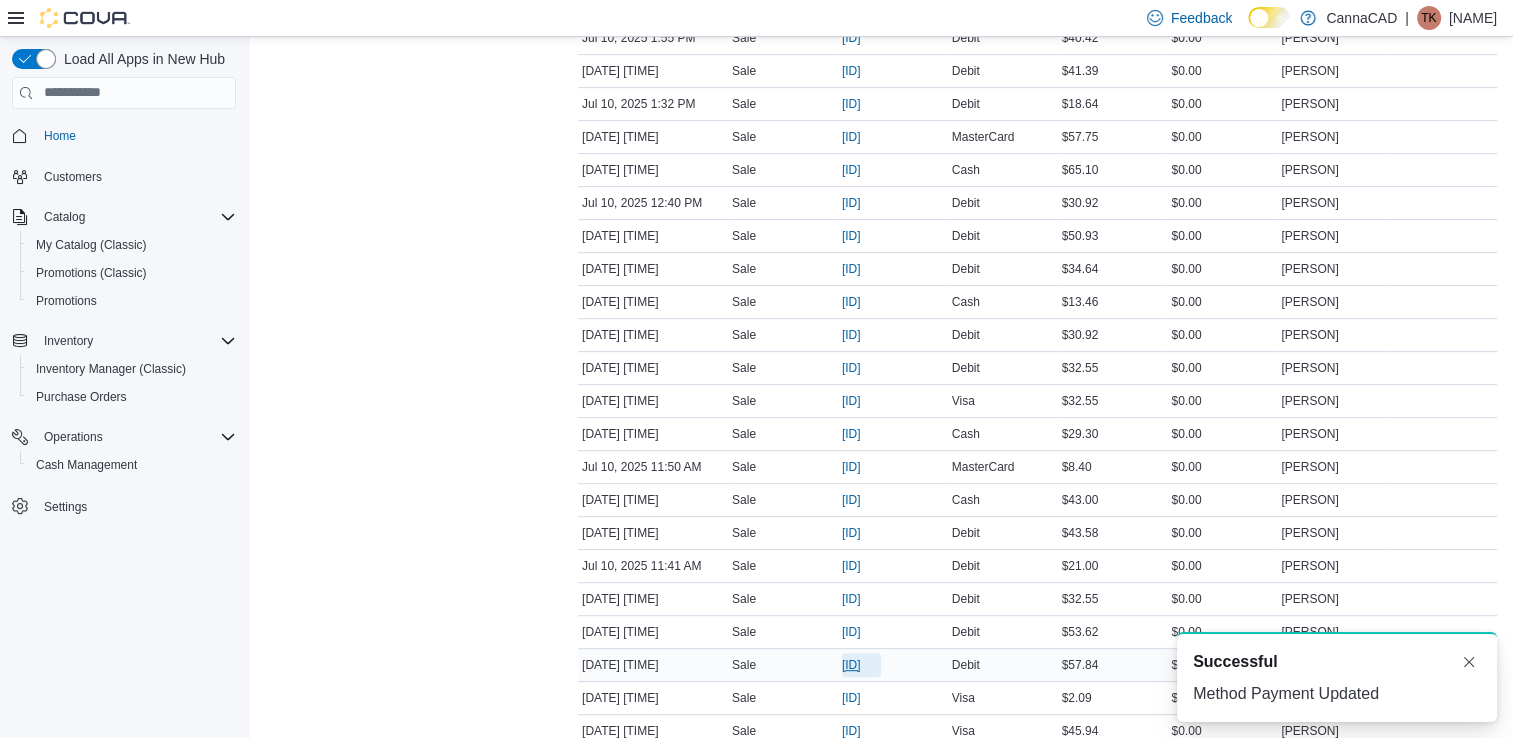 click on "[ID]" at bounding box center (851, 665) 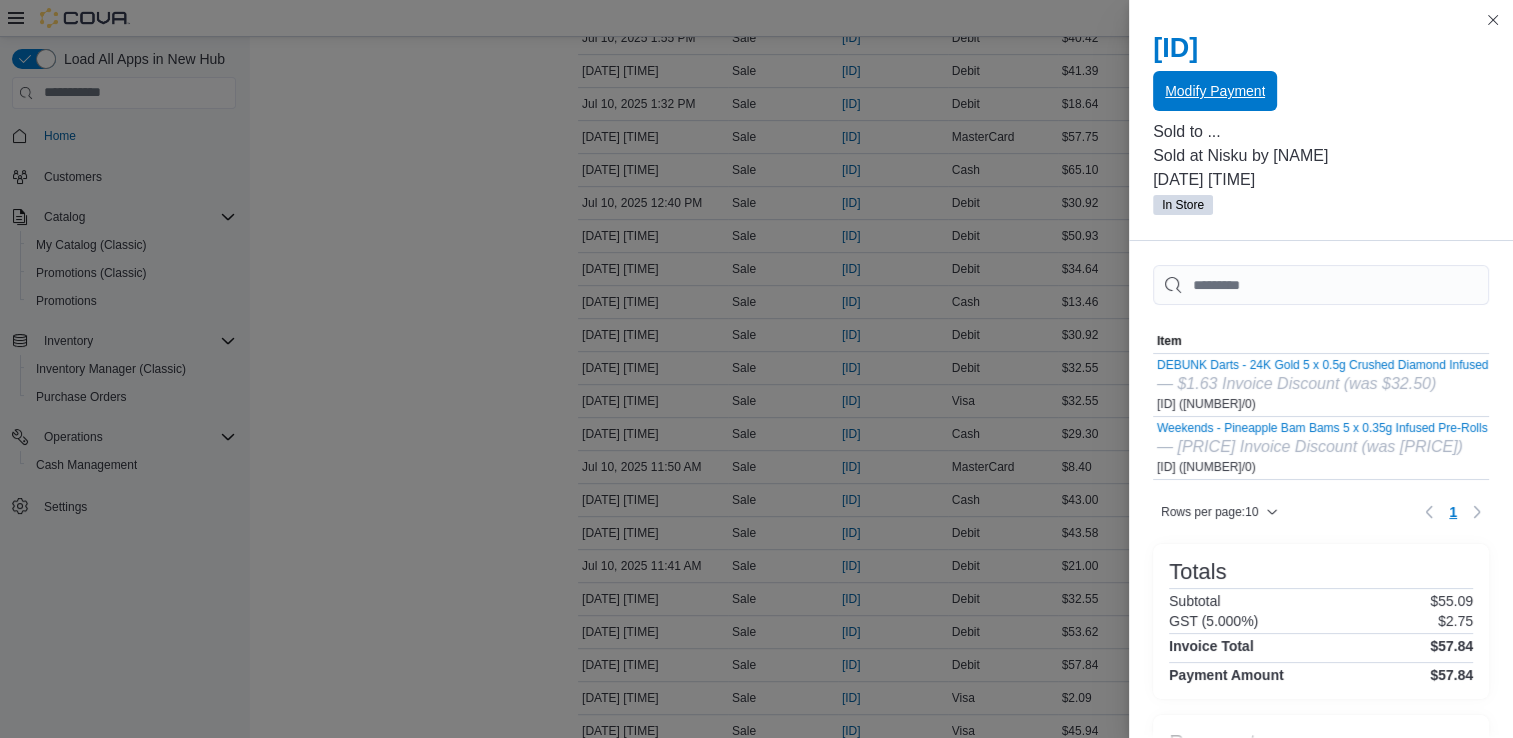 click on "Modify Payment" at bounding box center (1215, 91) 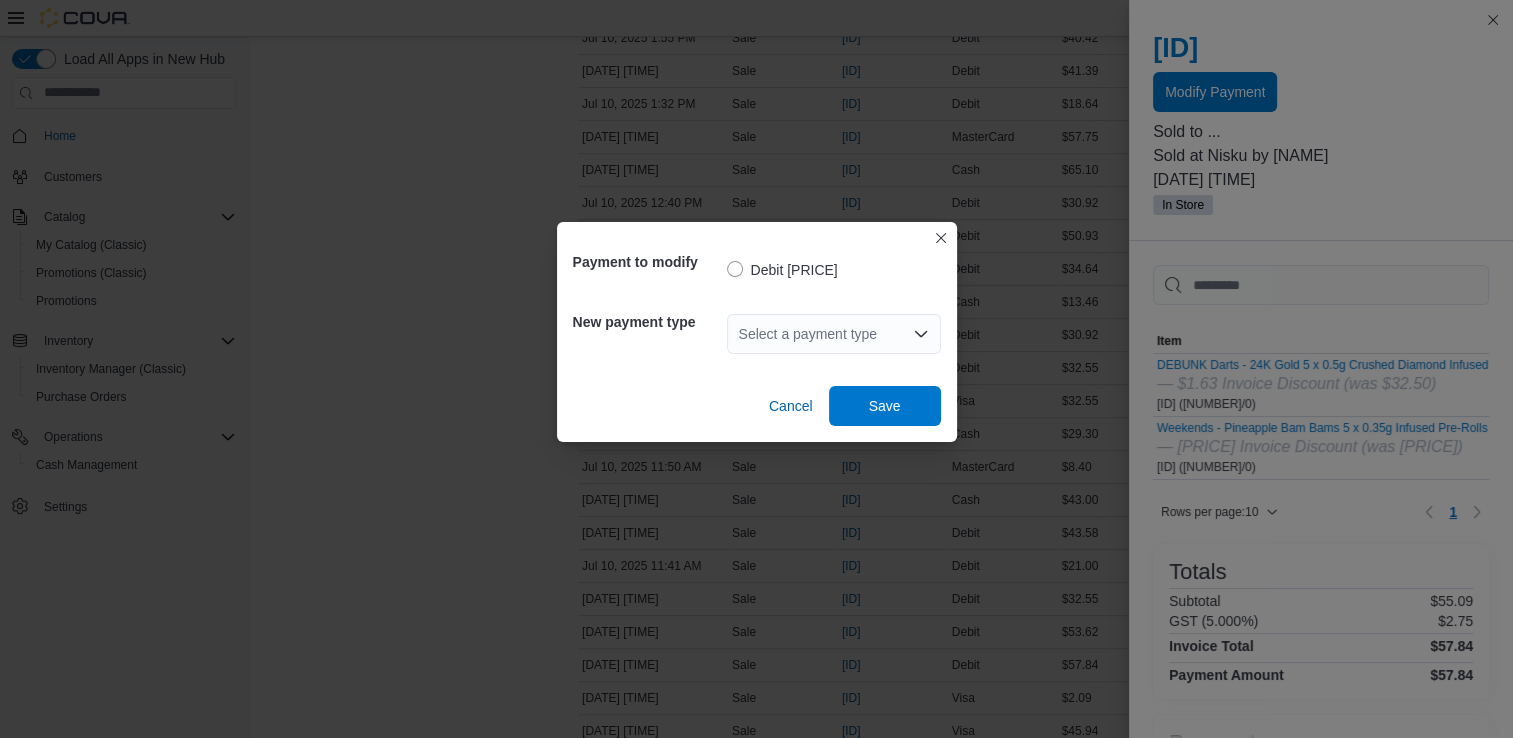 click on "Select a payment type" at bounding box center [834, 334] 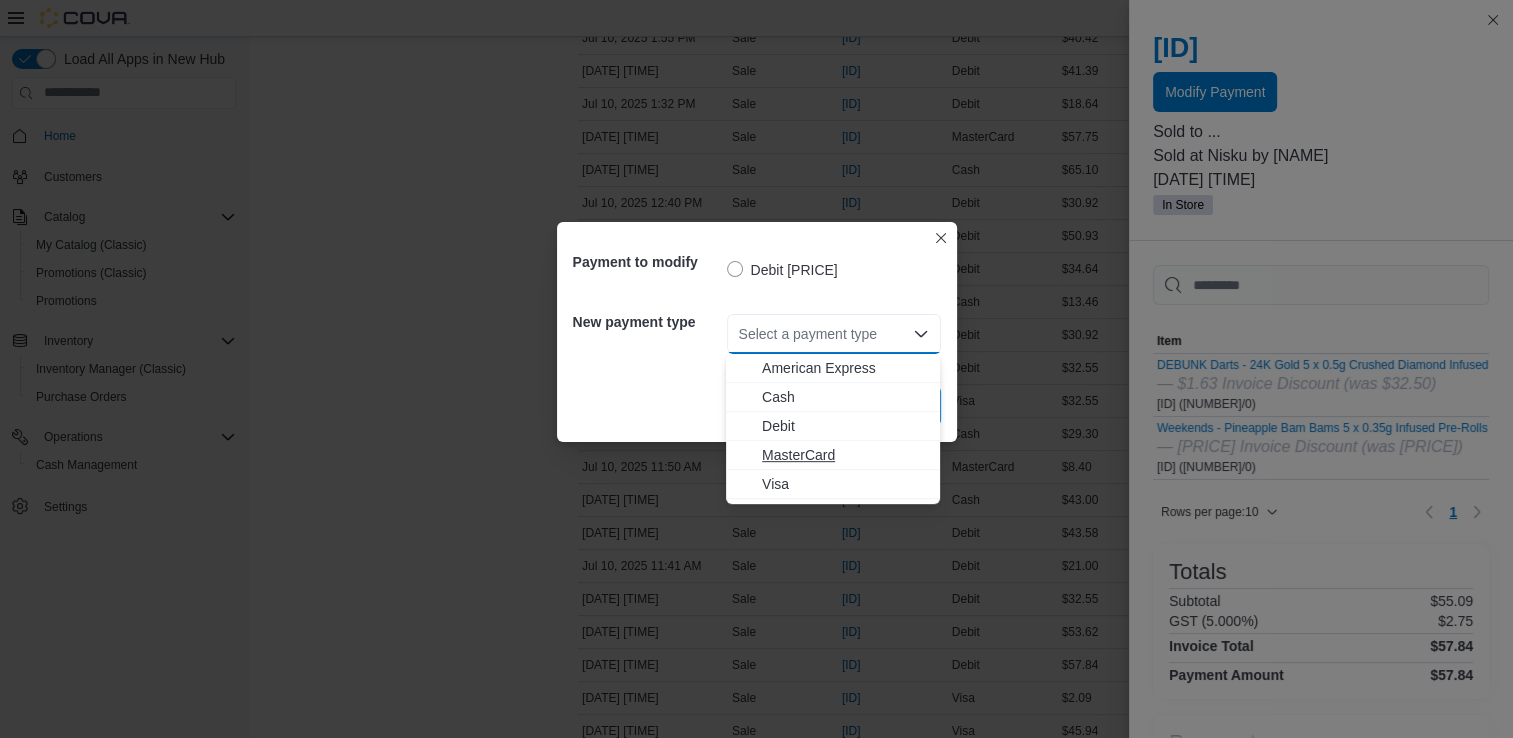 click on "MasterCard" at bounding box center (845, 455) 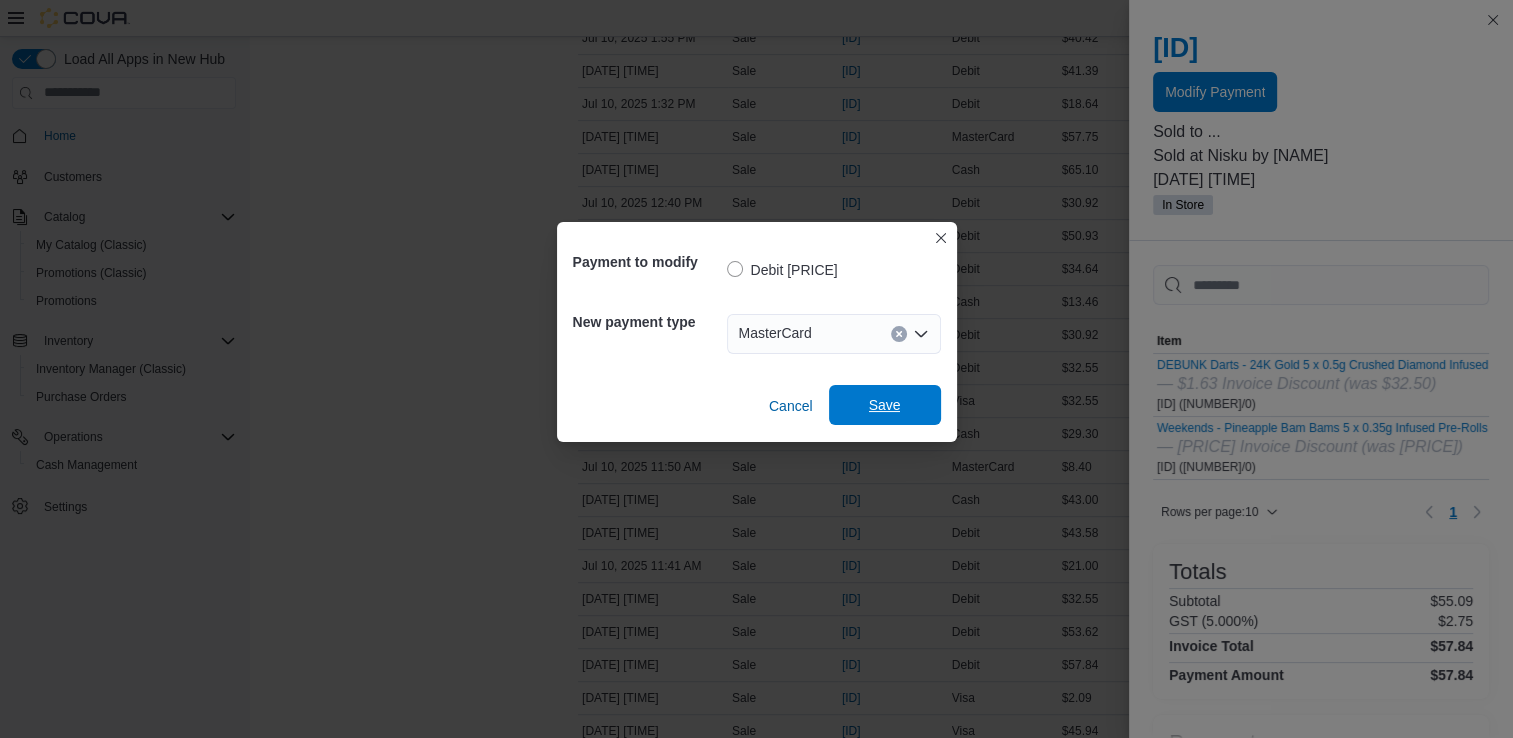 click on "Save" at bounding box center (885, 405) 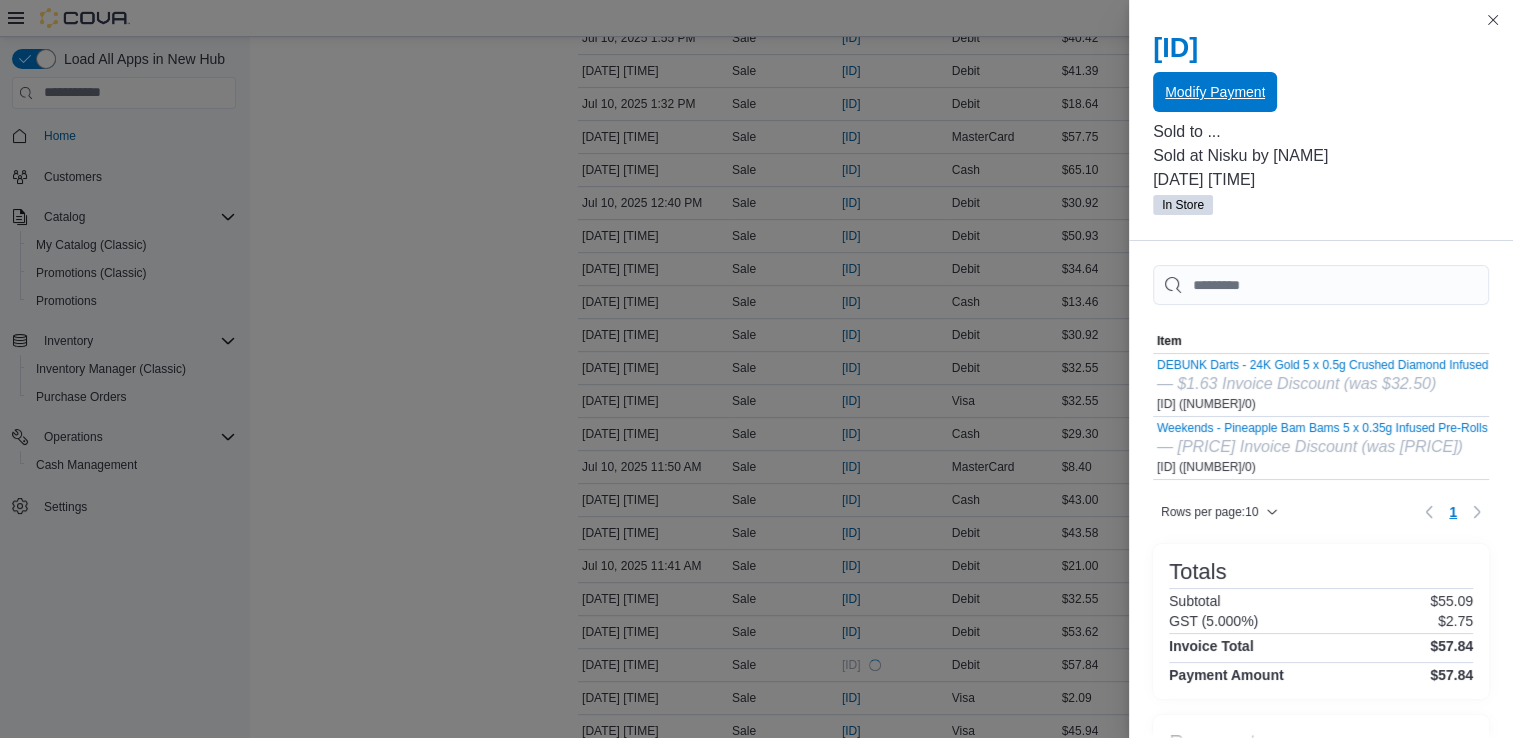 scroll, scrollTop: 0, scrollLeft: 0, axis: both 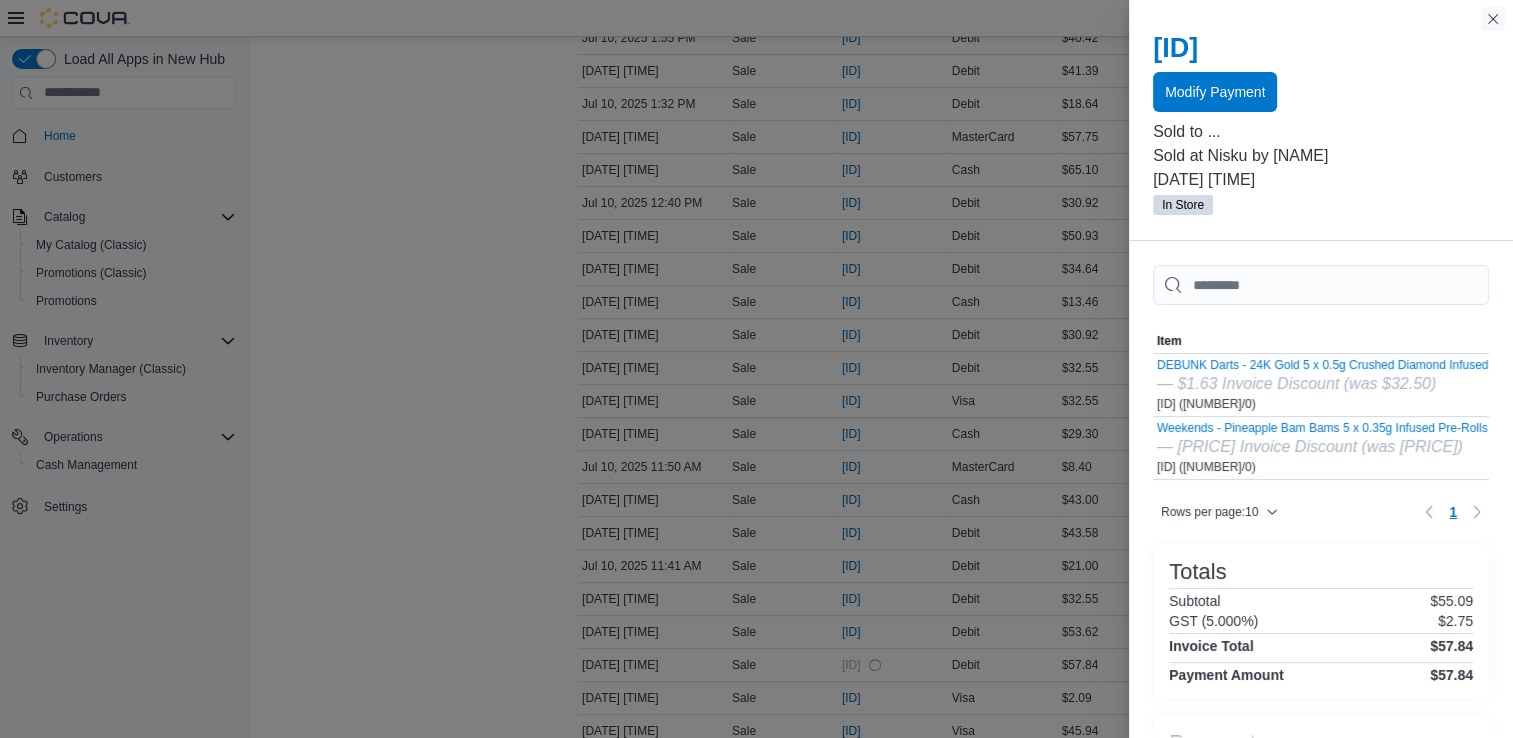 click at bounding box center [1493, 19] 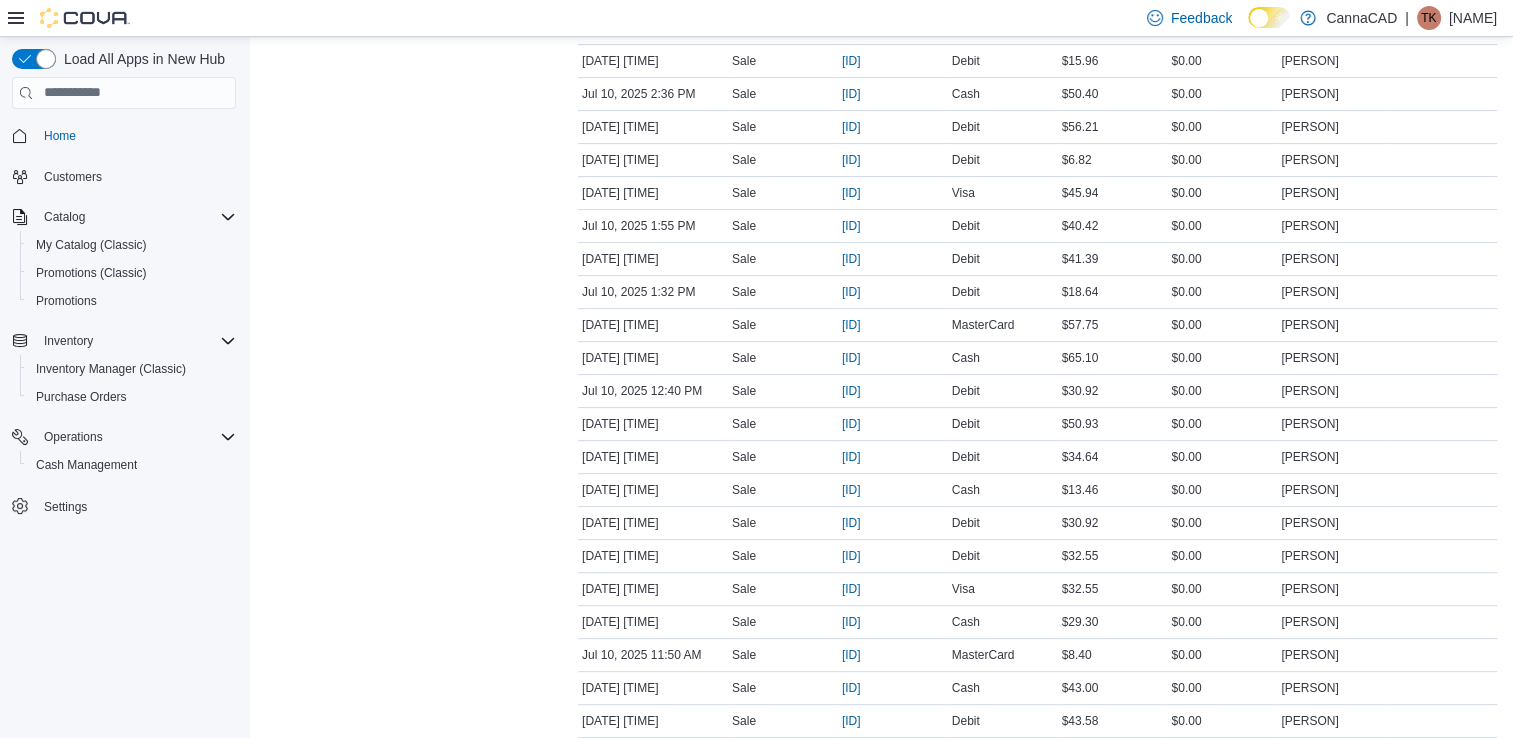 scroll, scrollTop: 395, scrollLeft: 0, axis: vertical 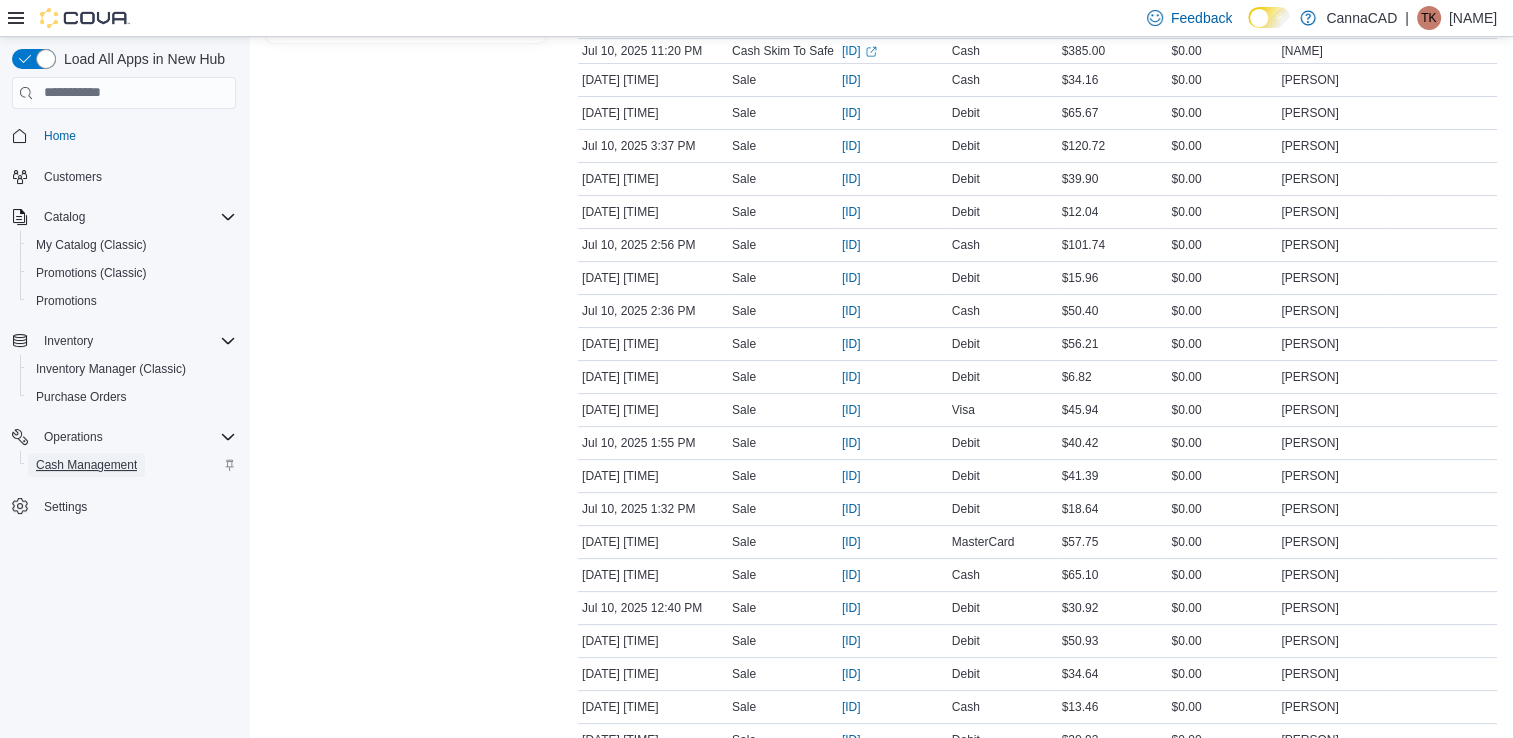 click on "Cash Management" at bounding box center (86, 465) 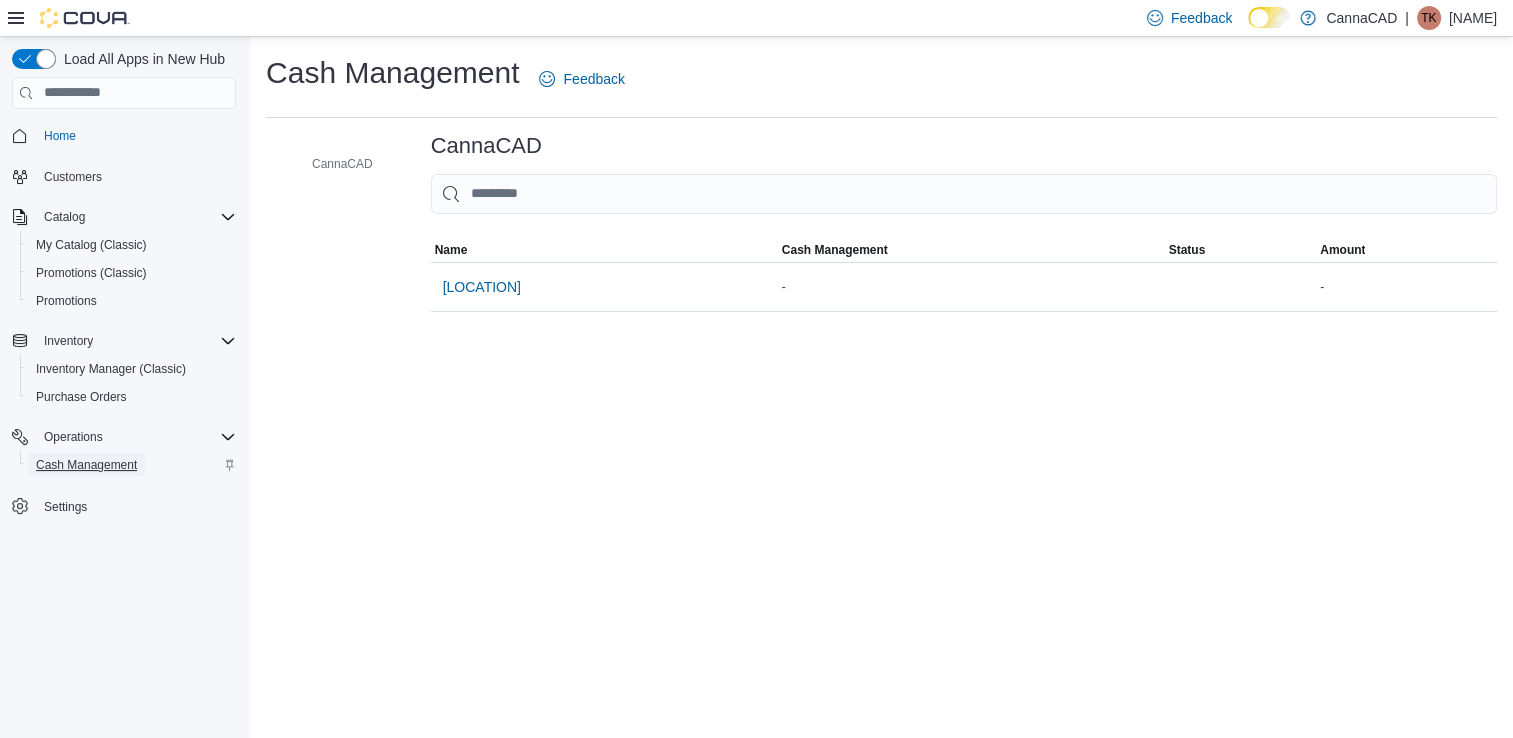 scroll, scrollTop: 0, scrollLeft: 0, axis: both 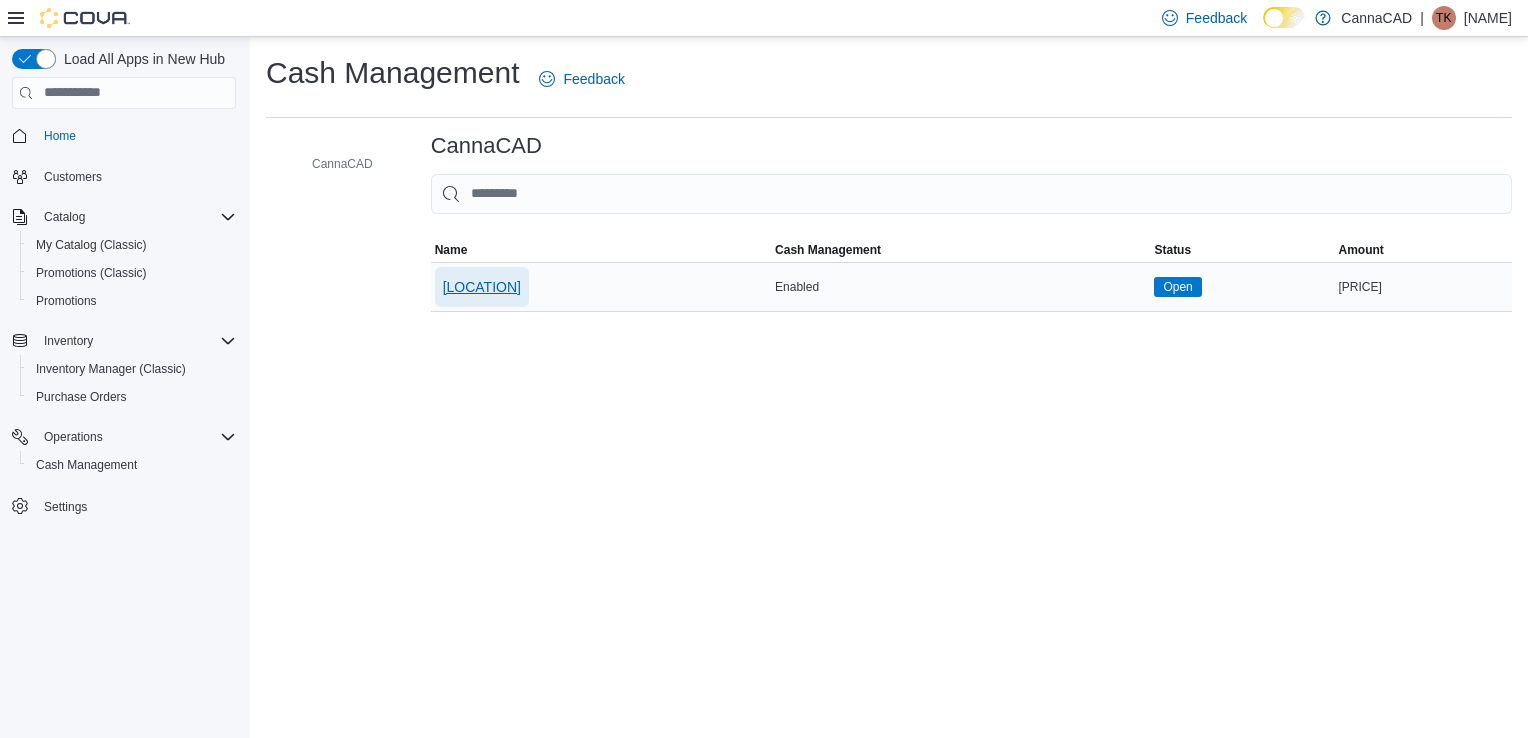 click on "[LOCATION]" at bounding box center [482, 287] 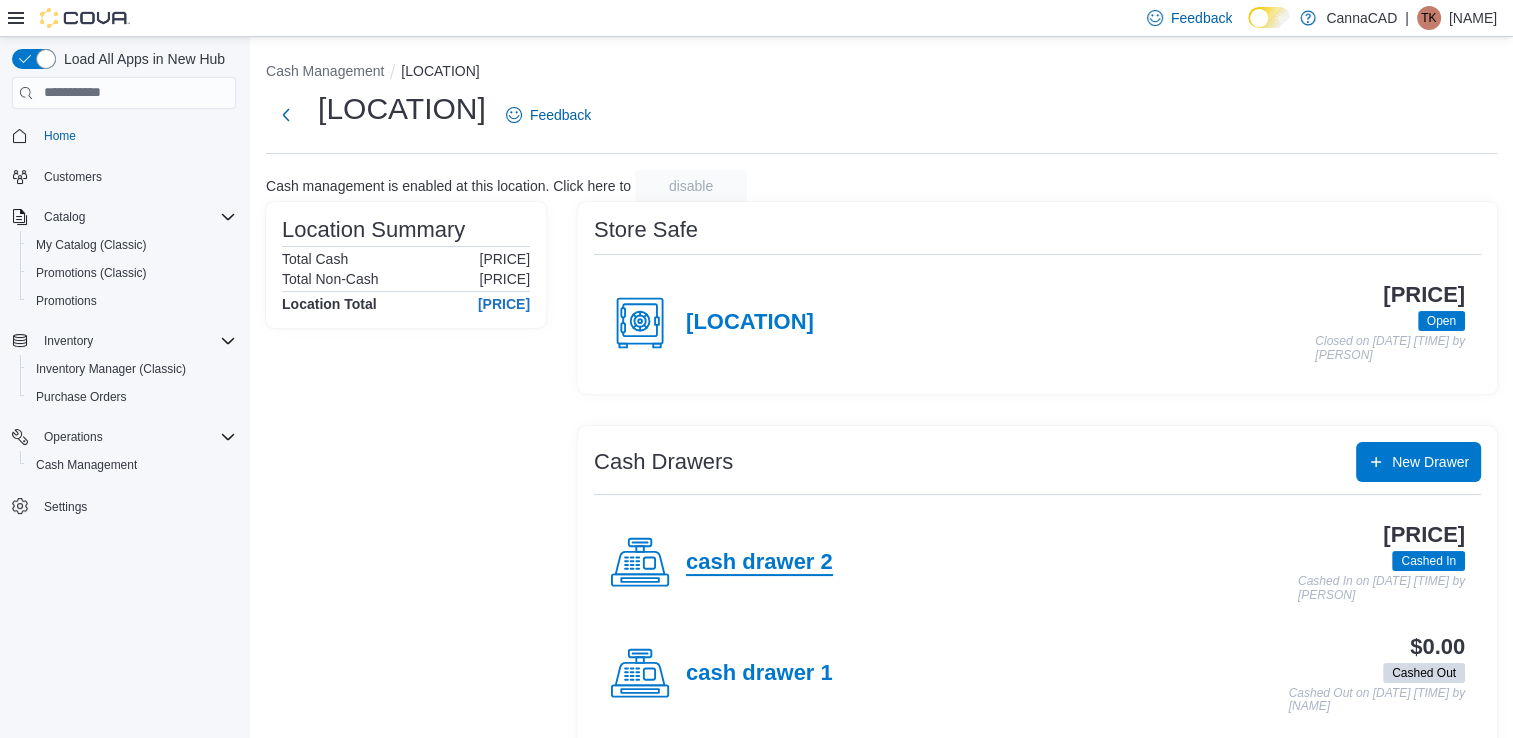 click on "cash drawer 2" at bounding box center (759, 563) 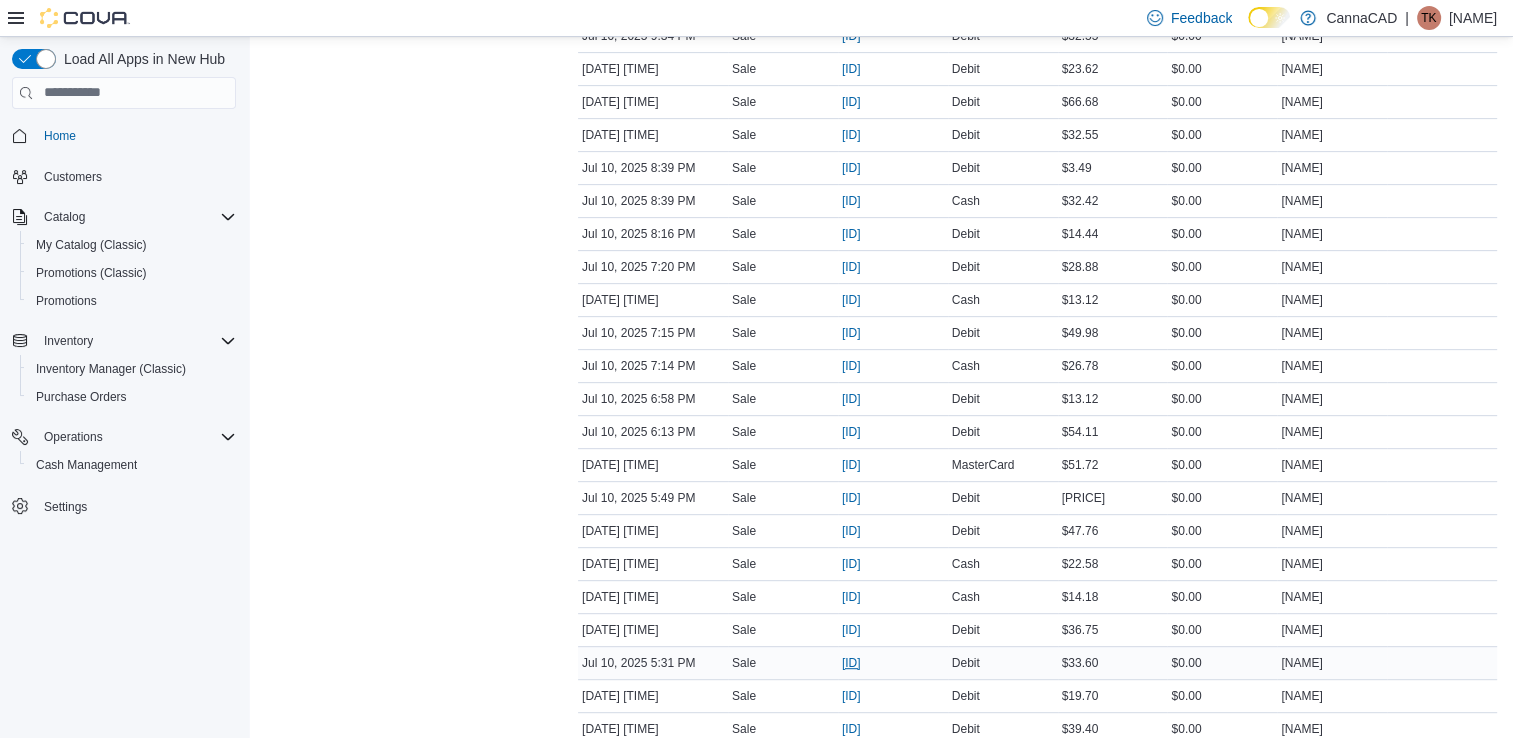 scroll, scrollTop: 800, scrollLeft: 0, axis: vertical 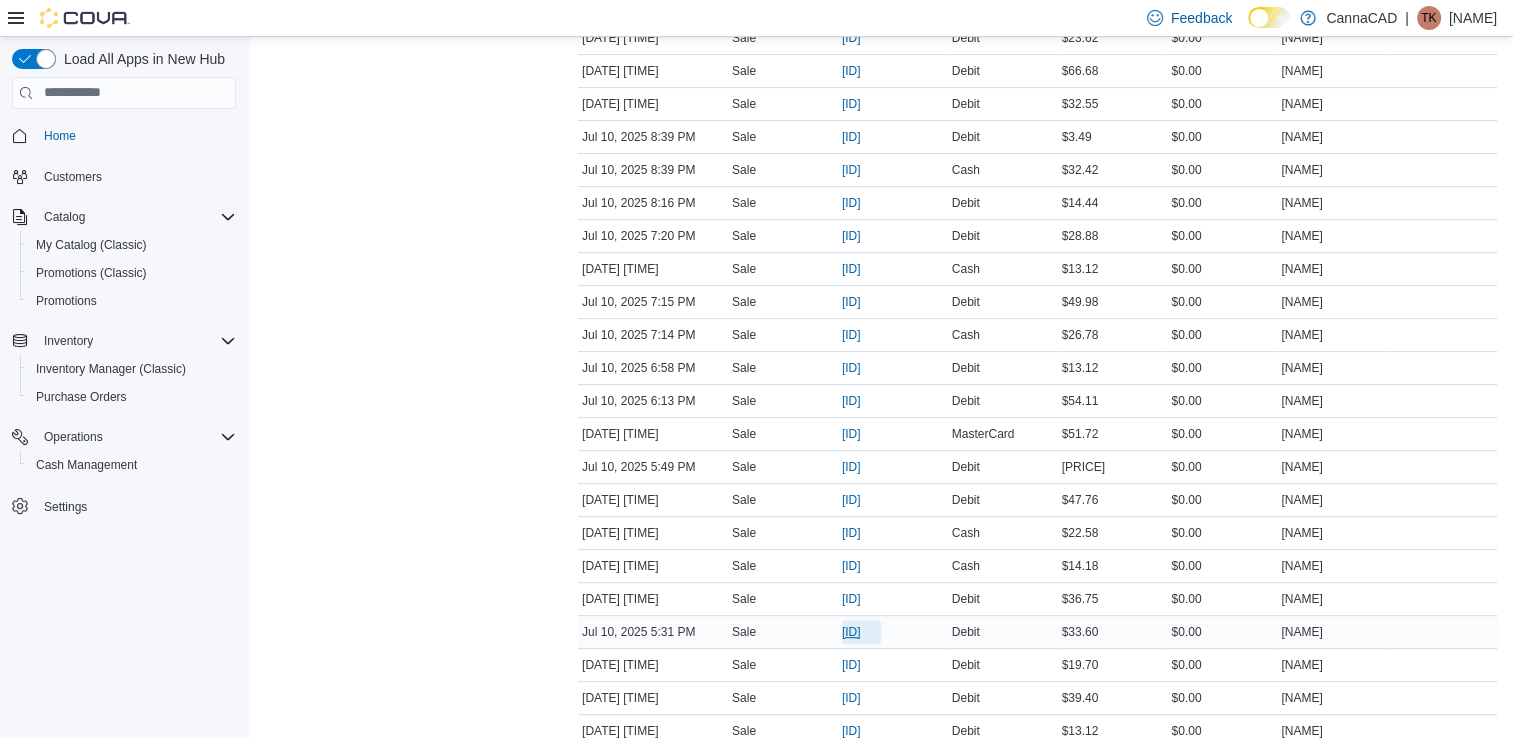 click on "[ID]" at bounding box center (851, 632) 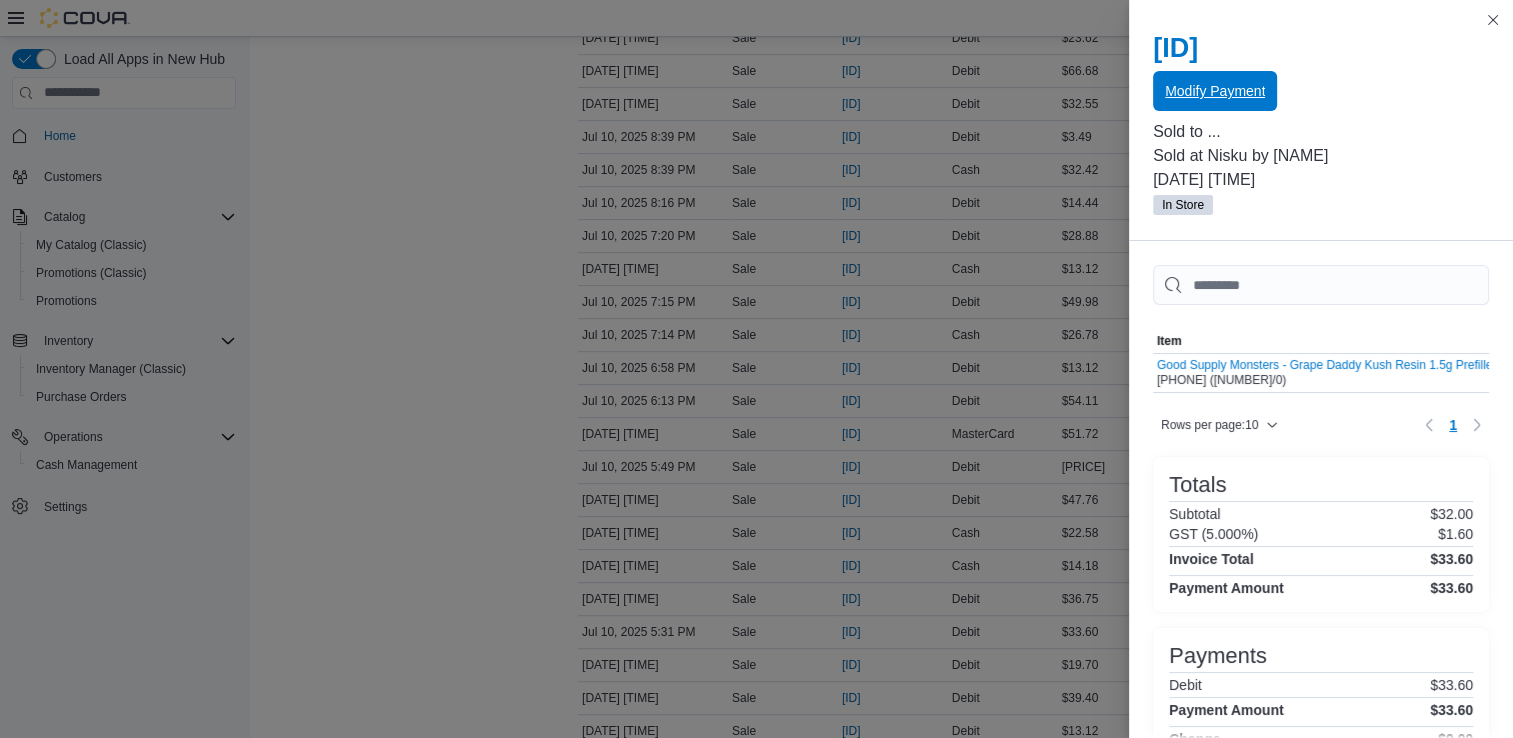 click on "Modify Payment" at bounding box center [1215, 91] 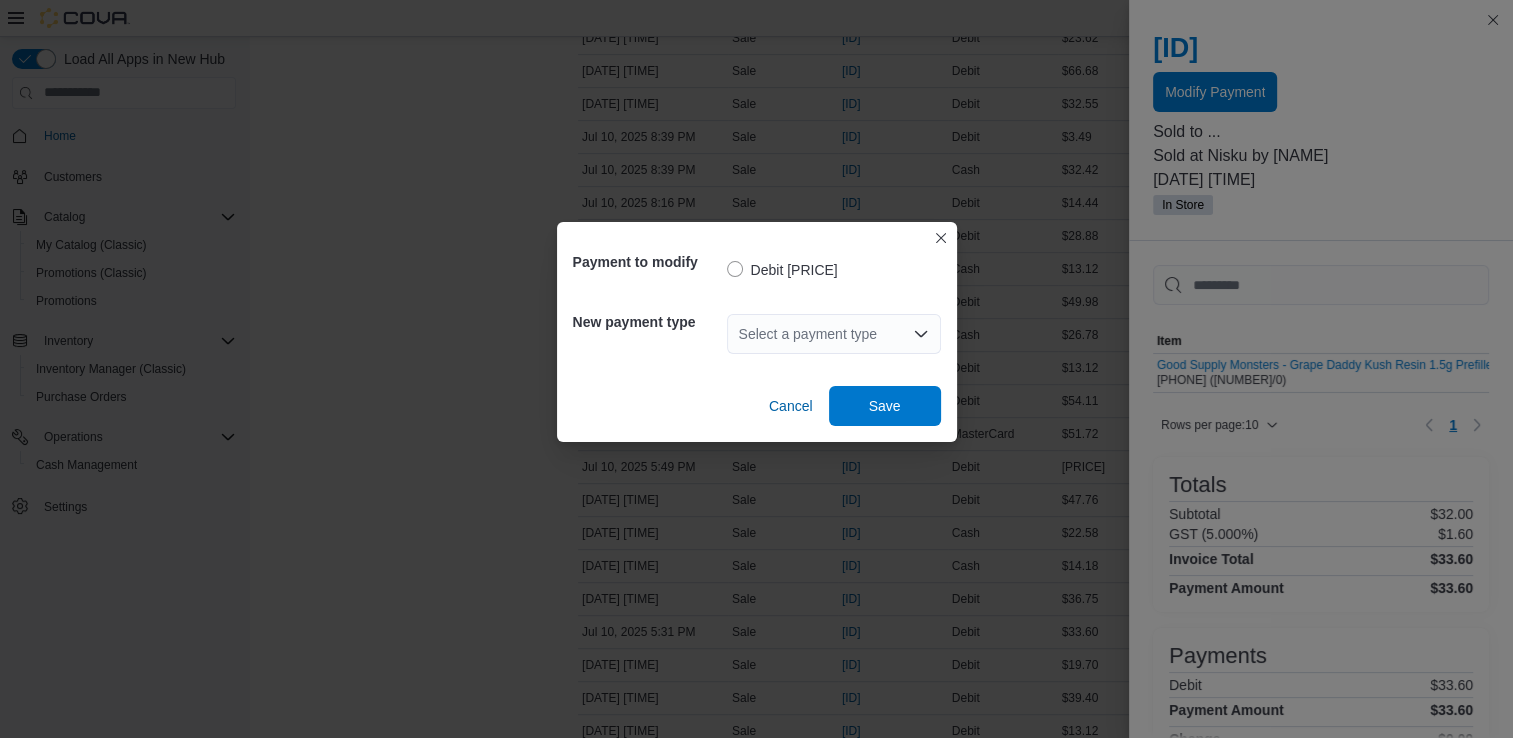 click on "Select a payment type" at bounding box center (834, 334) 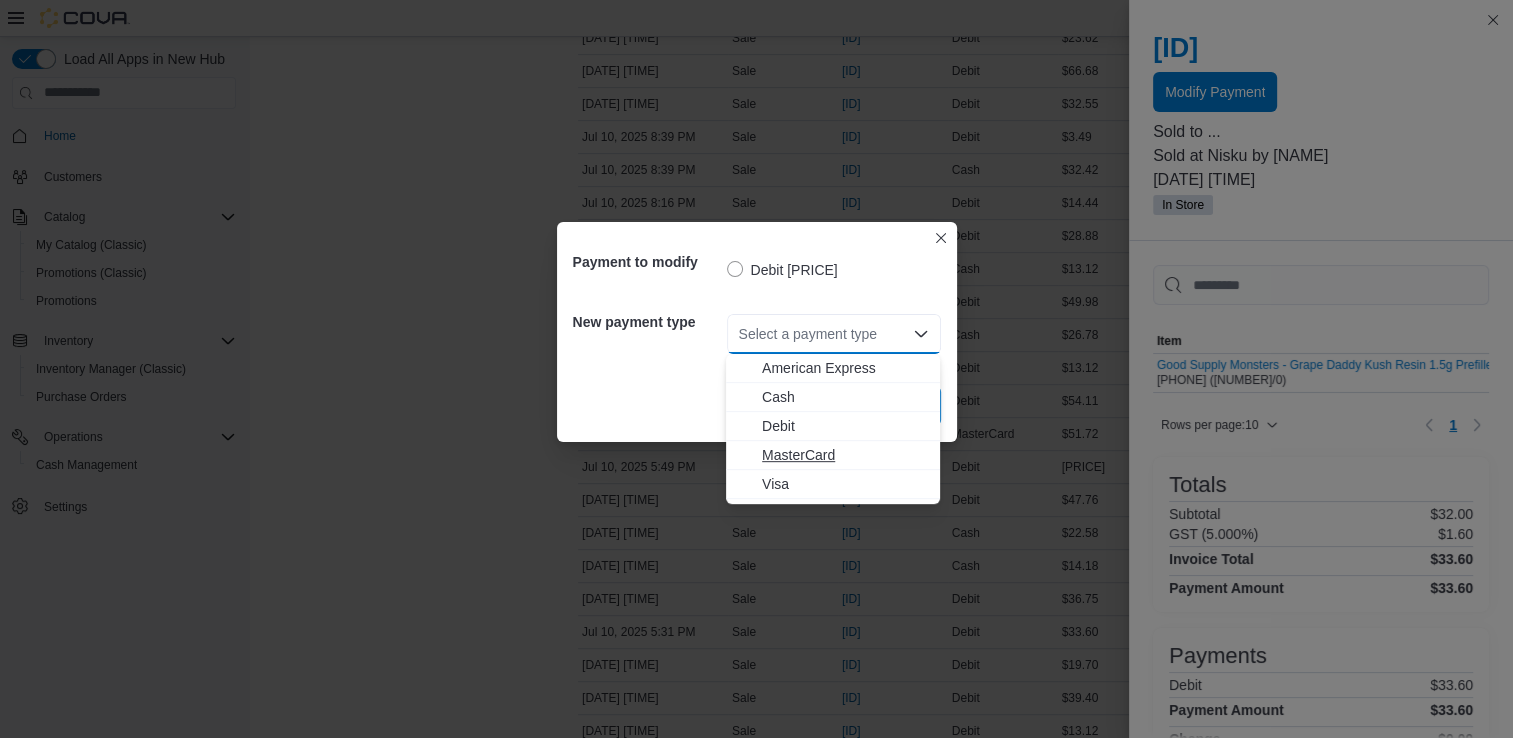 click on "MasterCard" at bounding box center (845, 455) 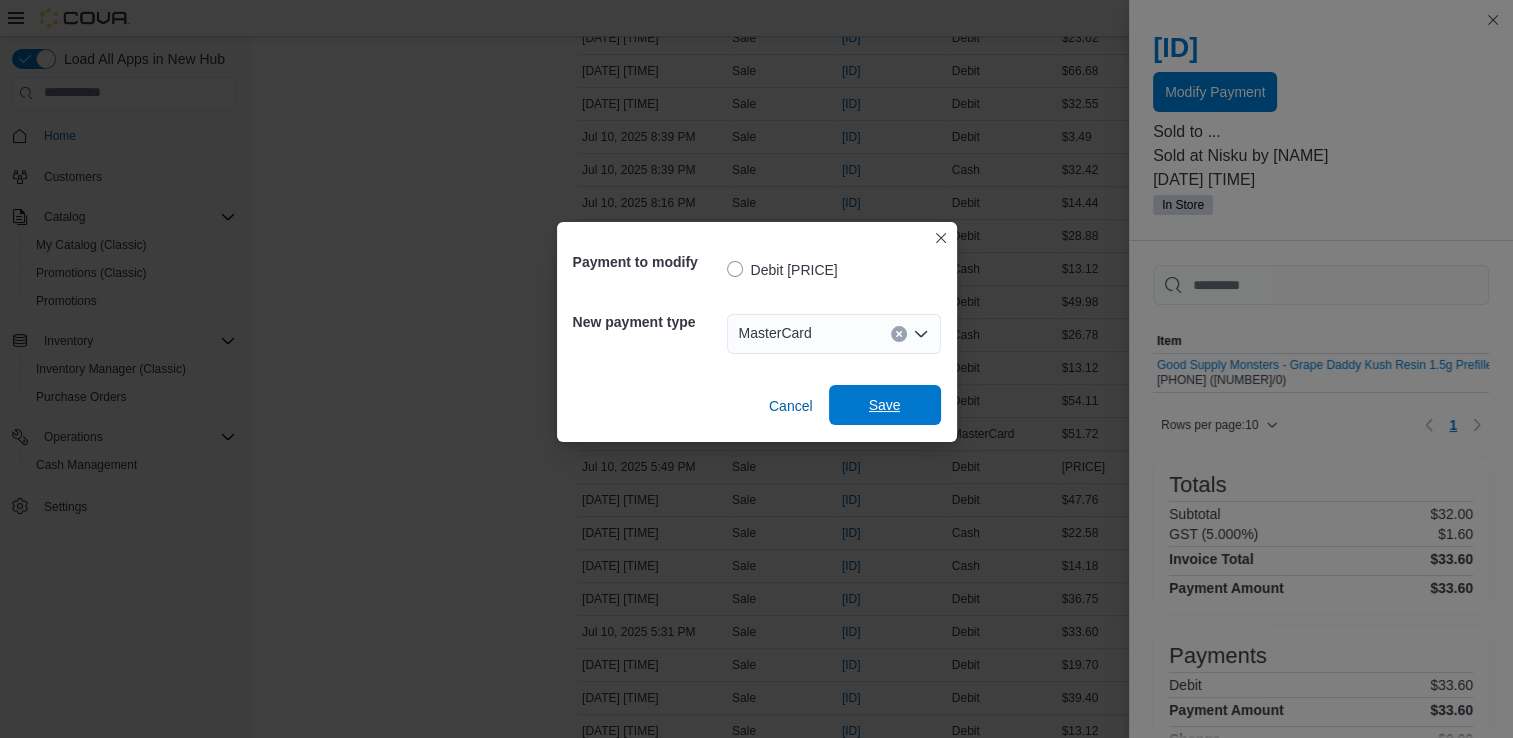 click on "Save" at bounding box center [885, 405] 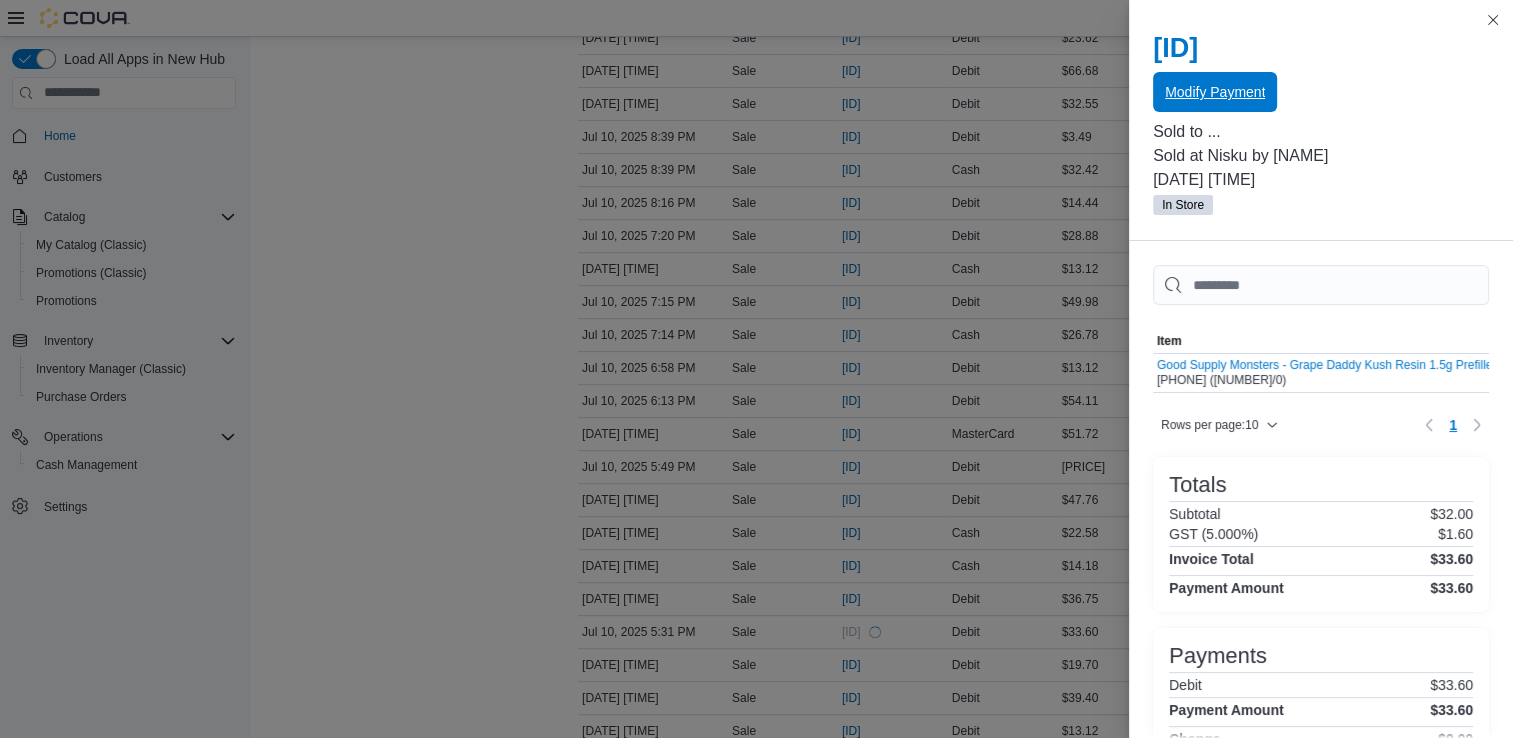 scroll, scrollTop: 0, scrollLeft: 0, axis: both 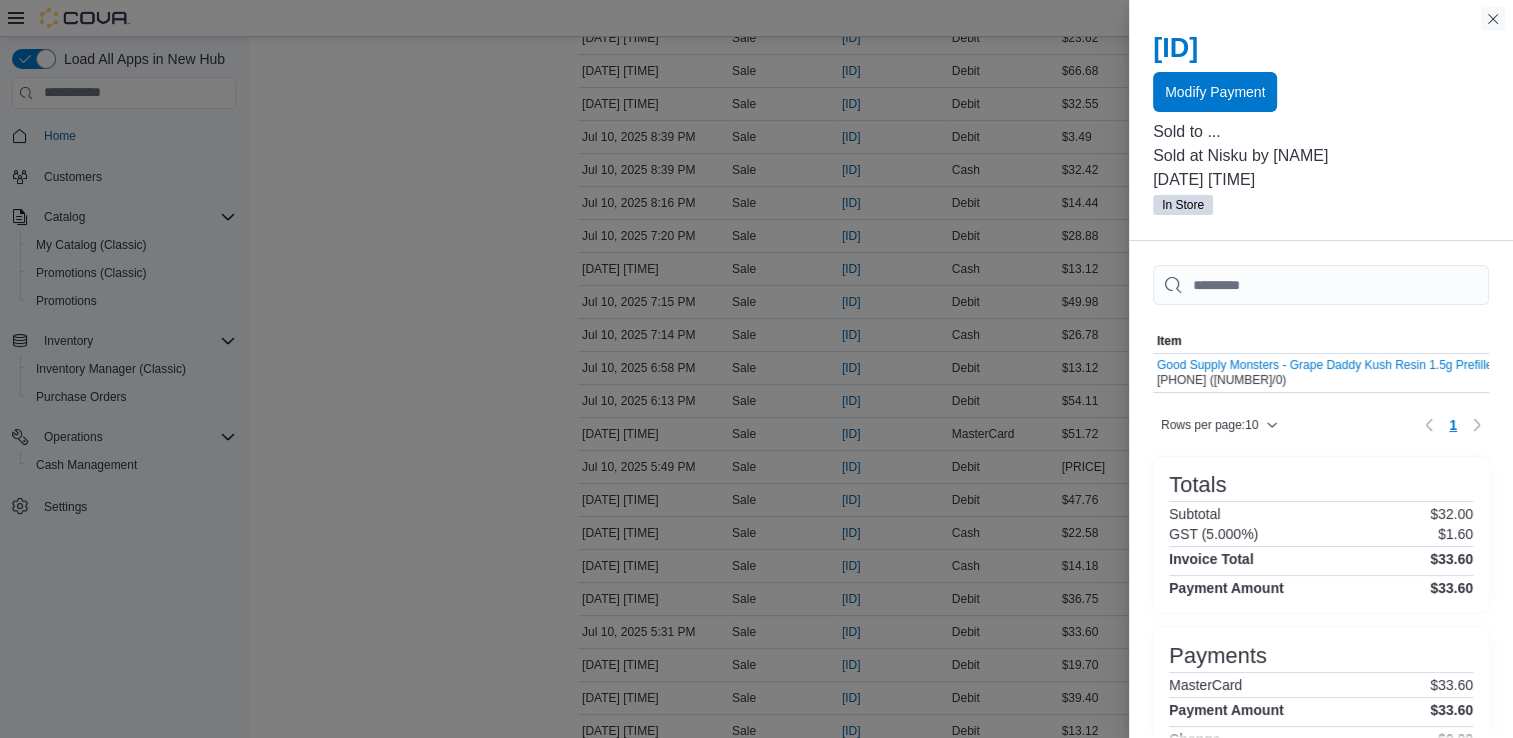 click at bounding box center [1493, 19] 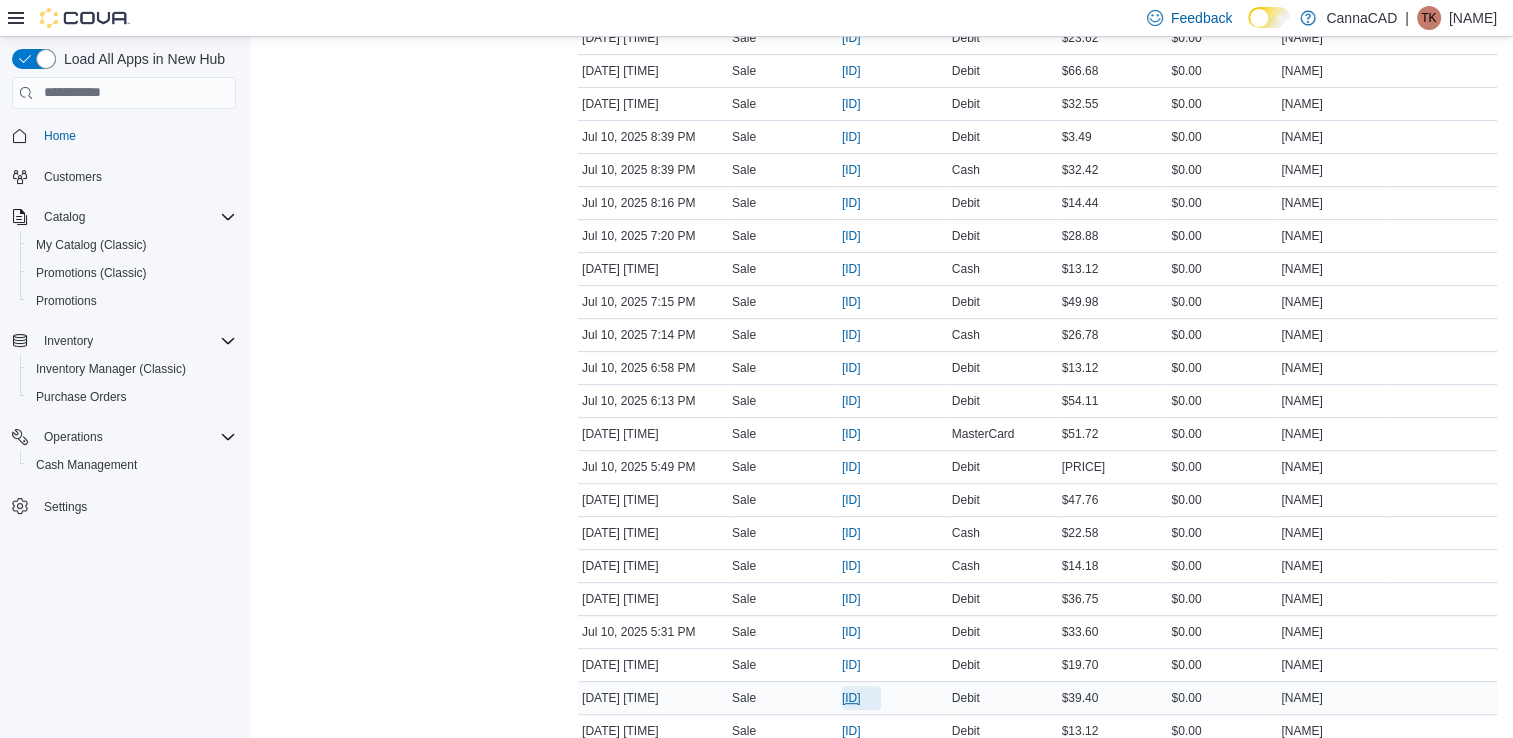 click on "[ID]" at bounding box center (851, 698) 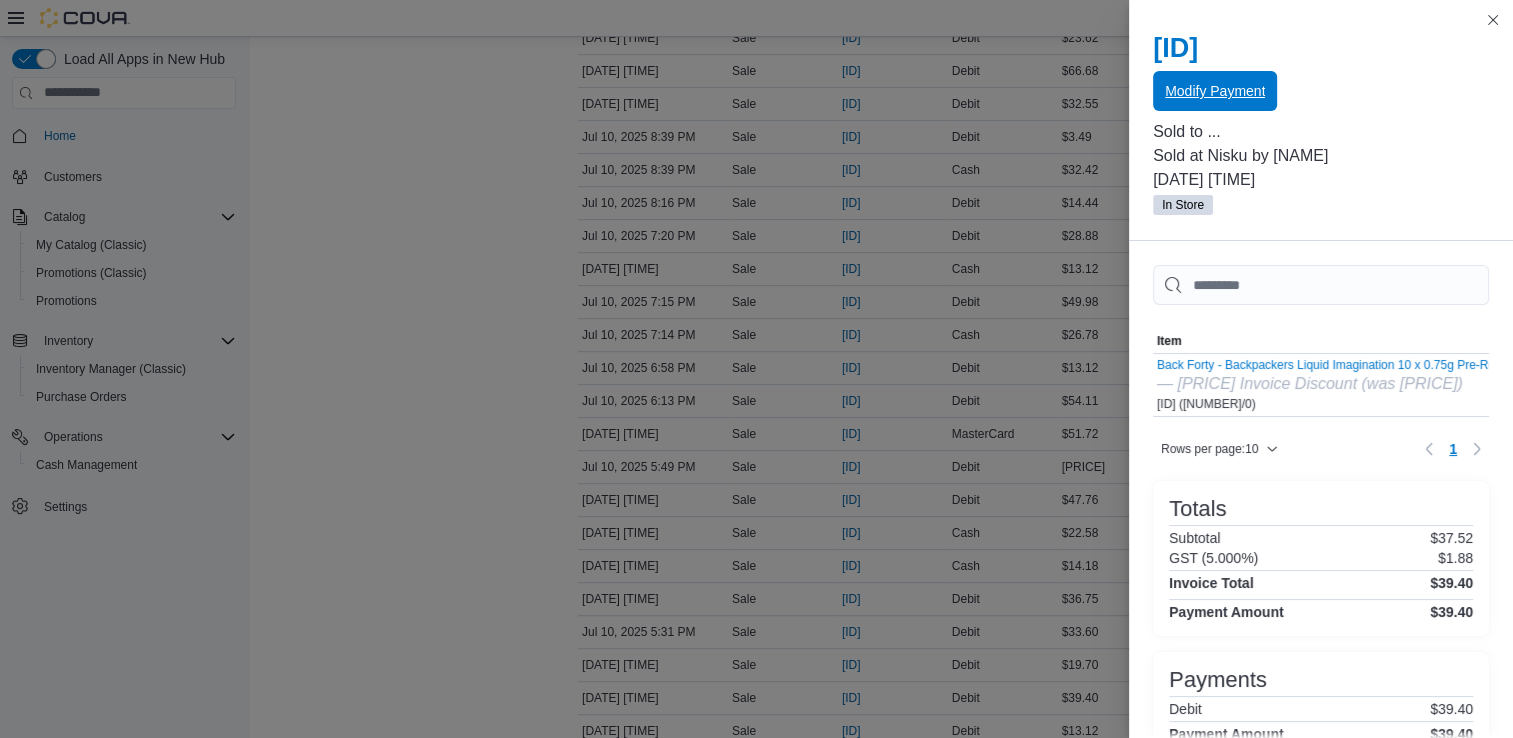 click on "Modify Payment" at bounding box center [1215, 91] 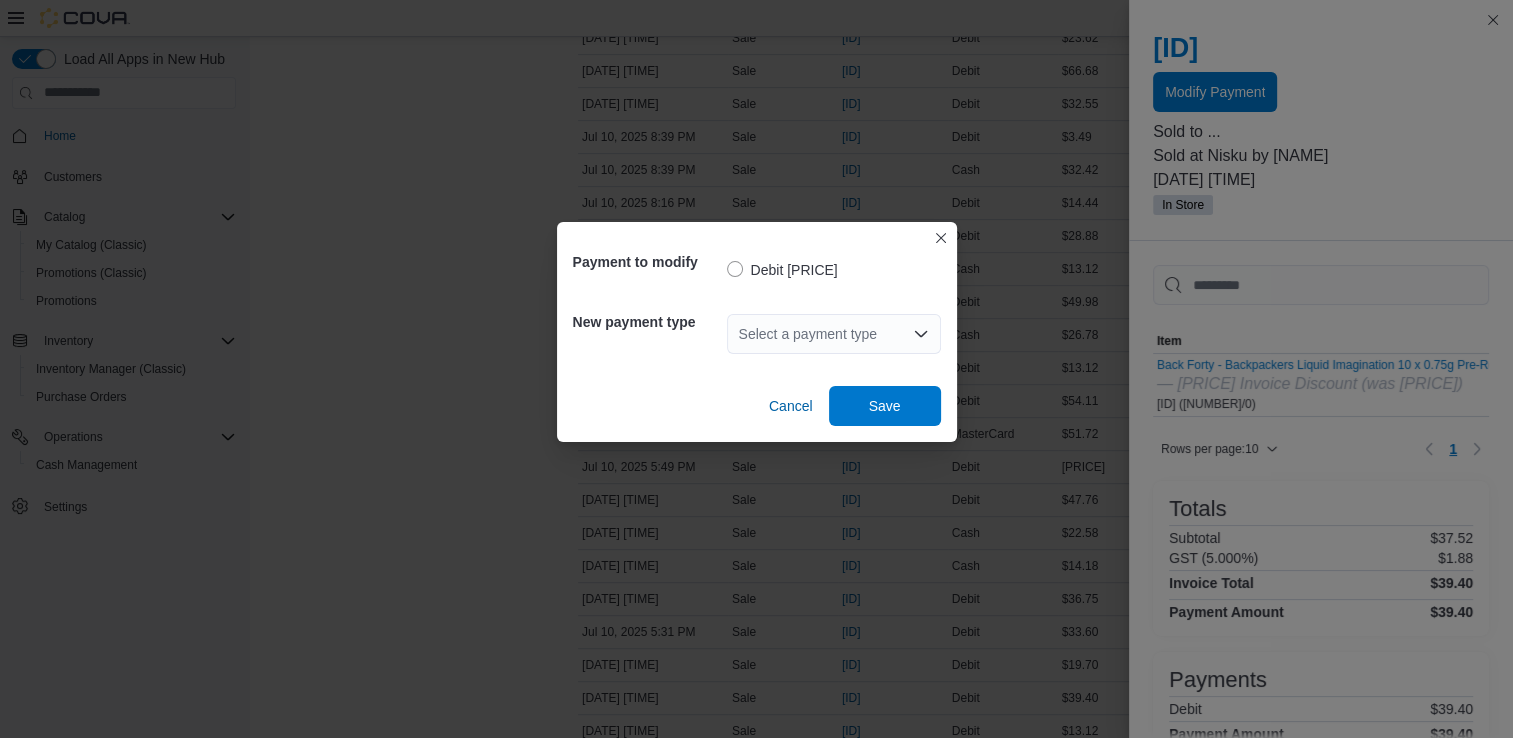 click on "Select a payment type" at bounding box center [834, 334] 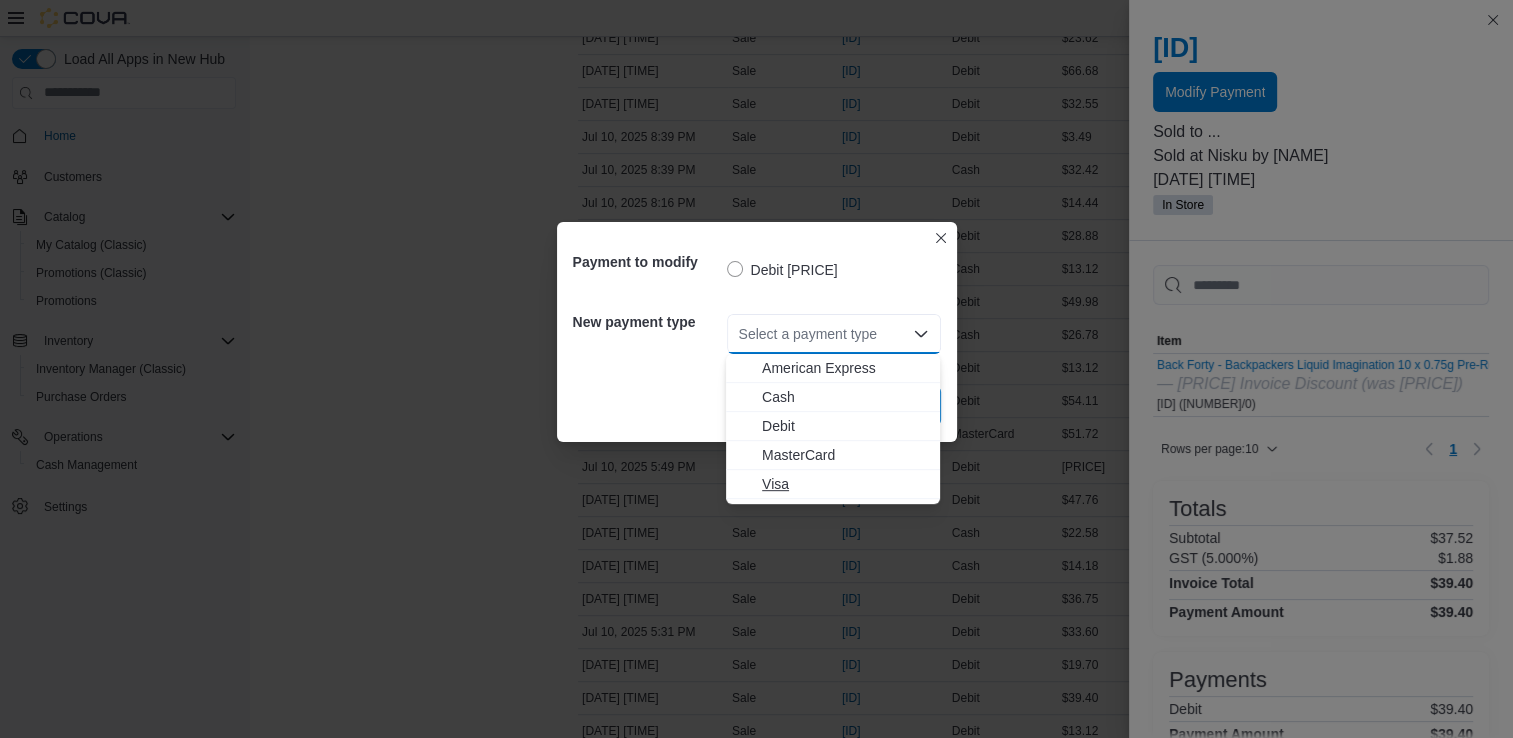 click on "Visa" at bounding box center (845, 484) 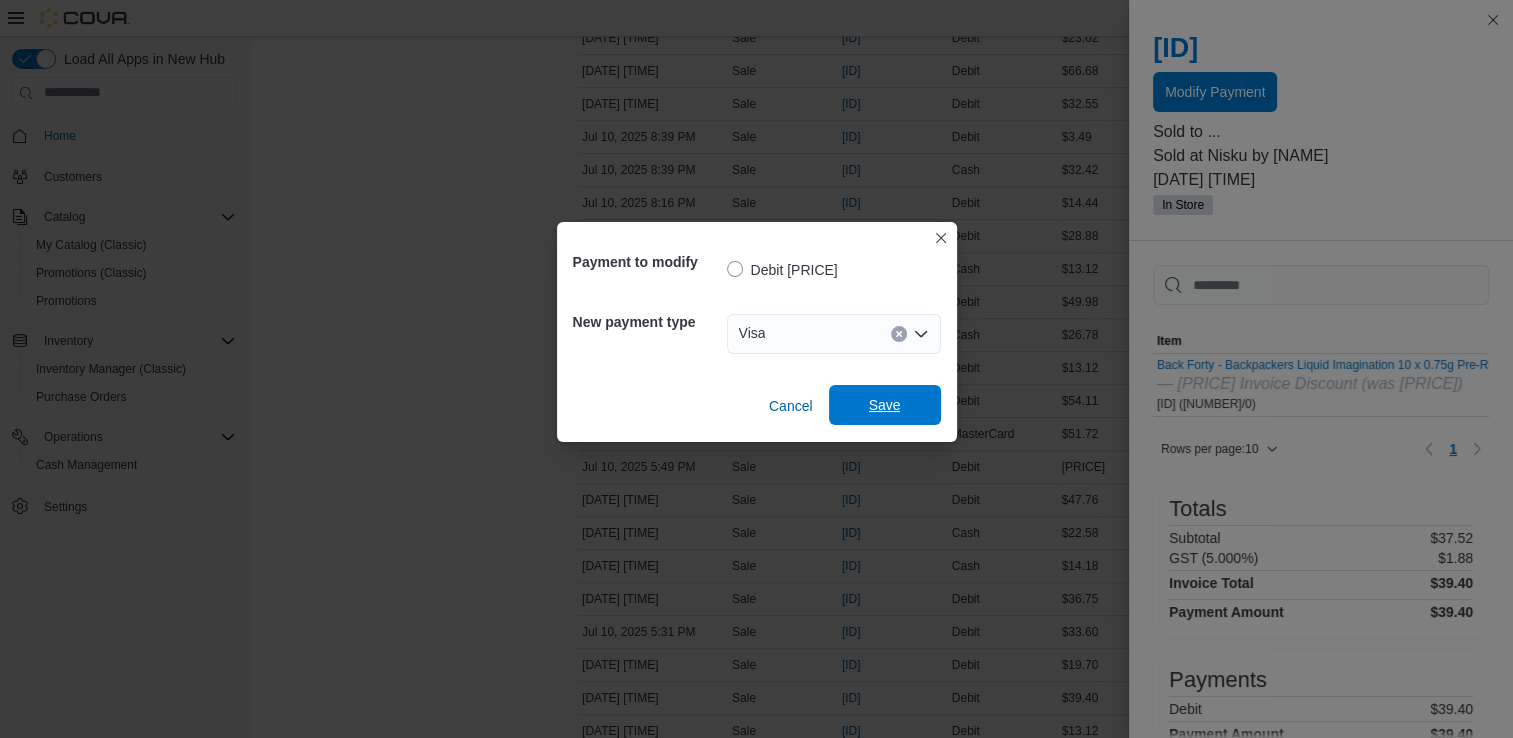 click on "Save" at bounding box center [885, 405] 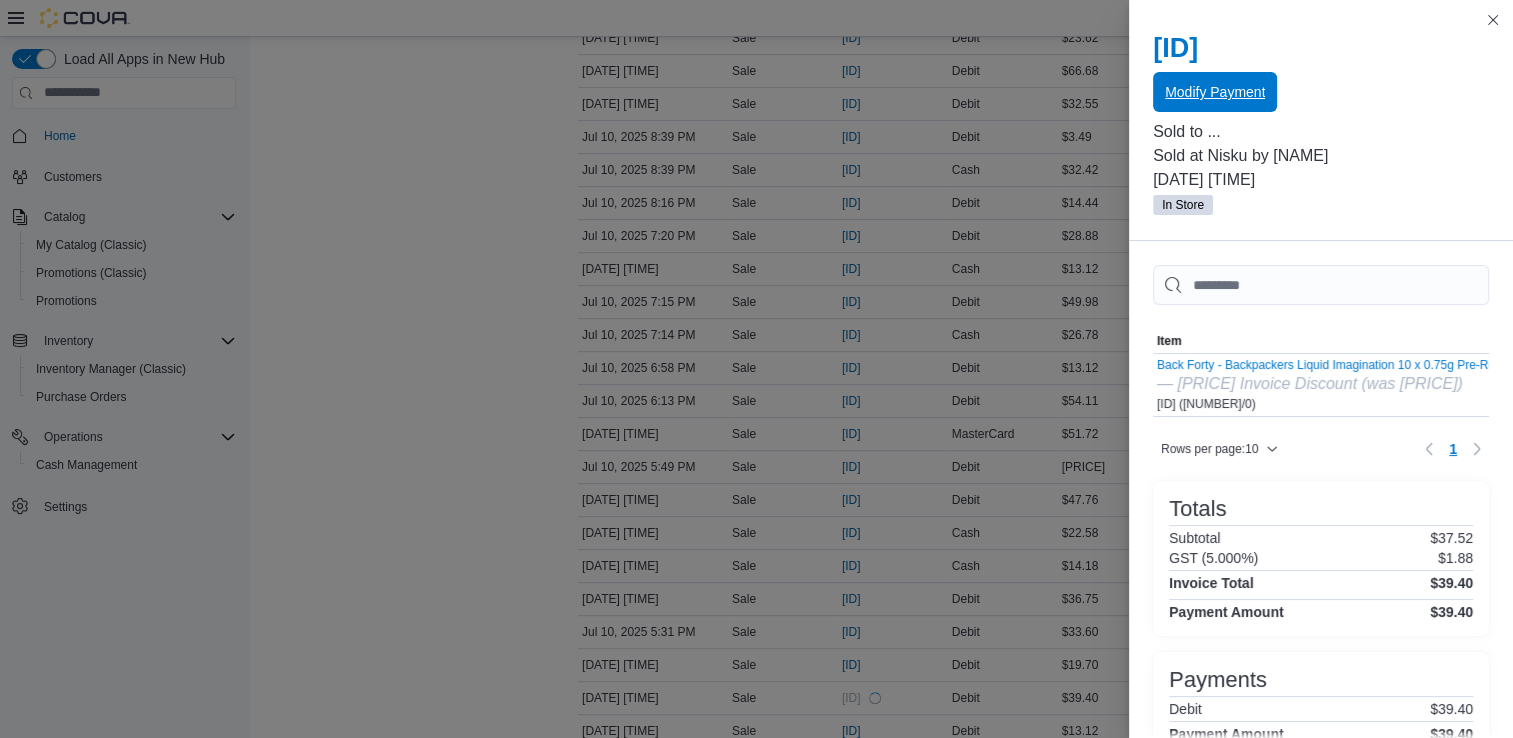 scroll, scrollTop: 0, scrollLeft: 0, axis: both 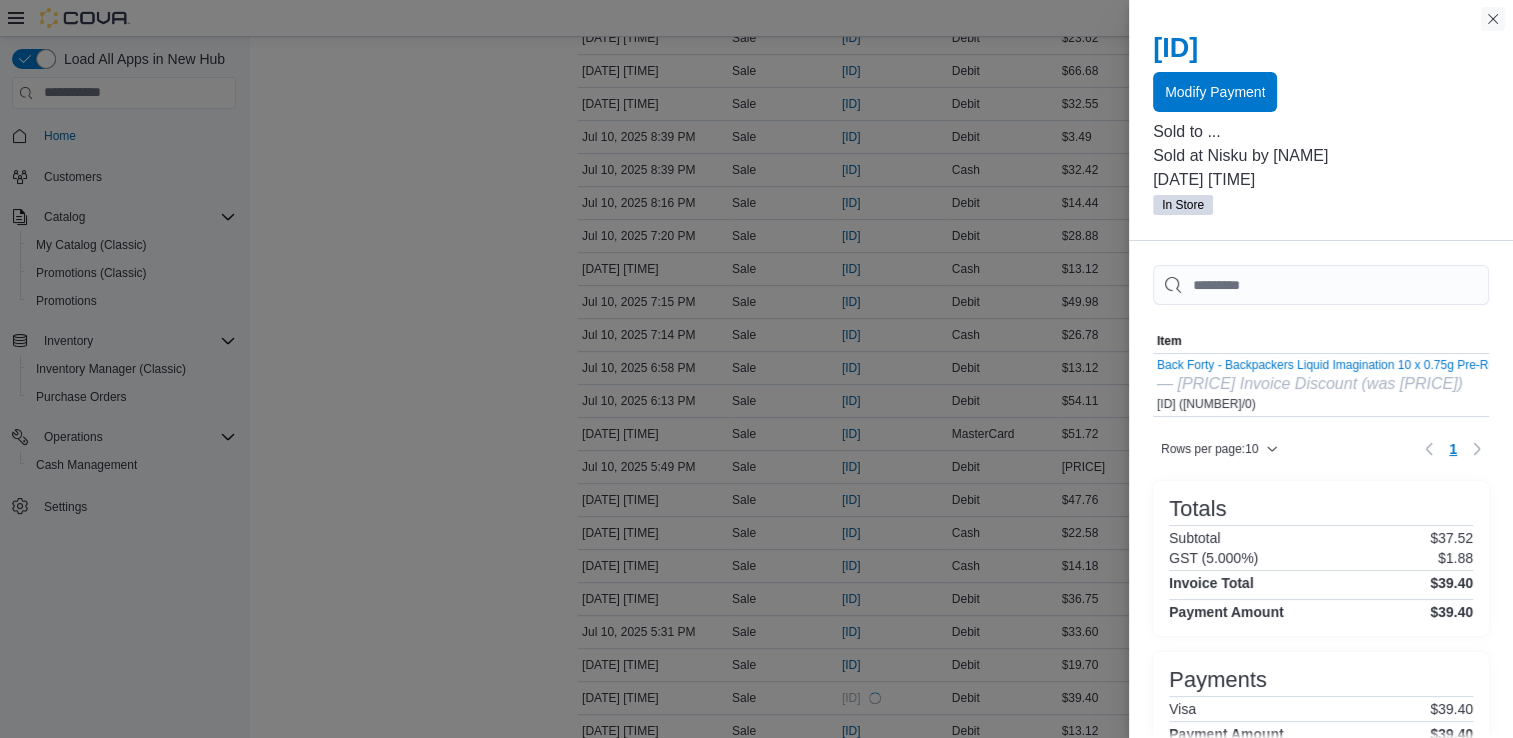 click at bounding box center (1493, 19) 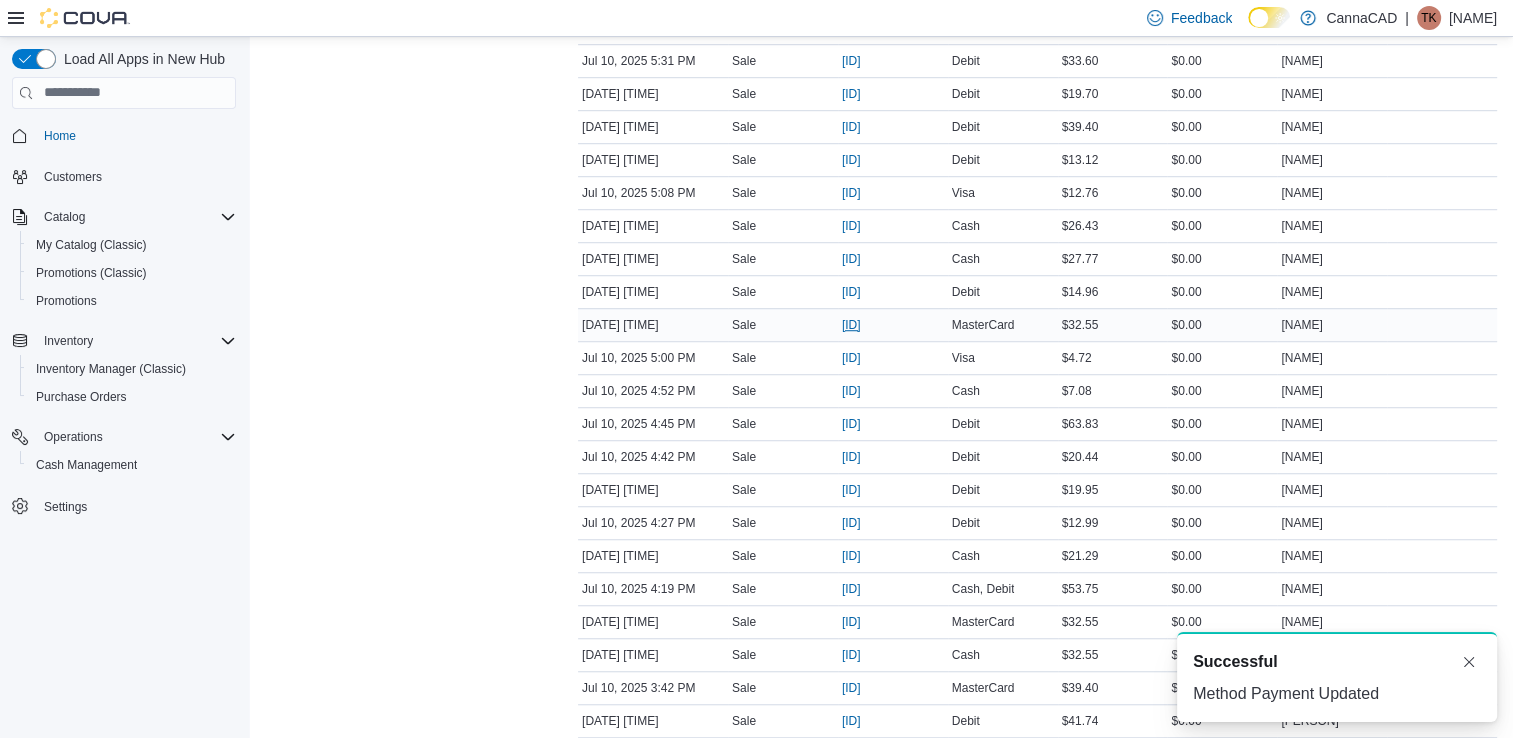scroll, scrollTop: 1400, scrollLeft: 0, axis: vertical 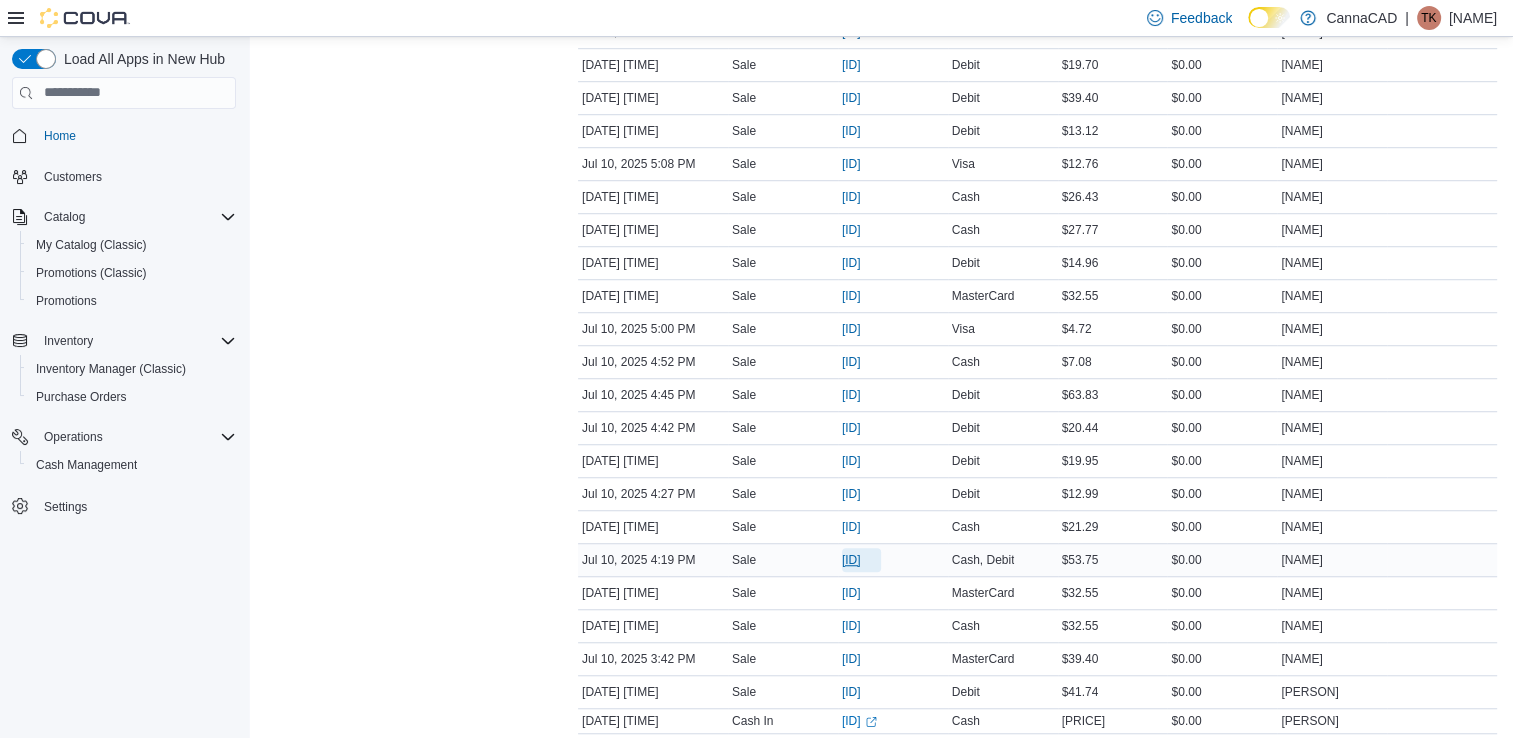 click on "[ID]" at bounding box center [851, 560] 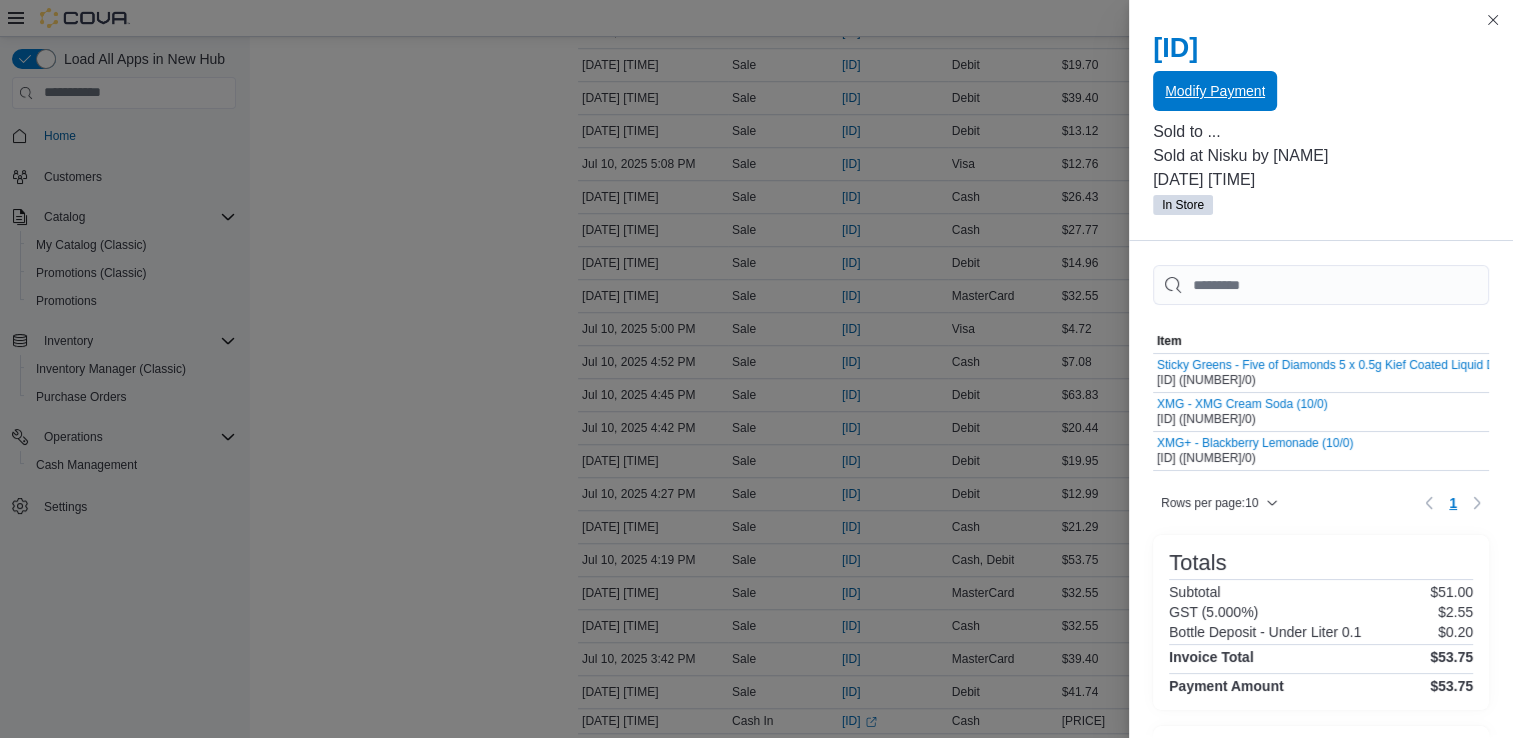 click on "Modify Payment" at bounding box center [1215, 91] 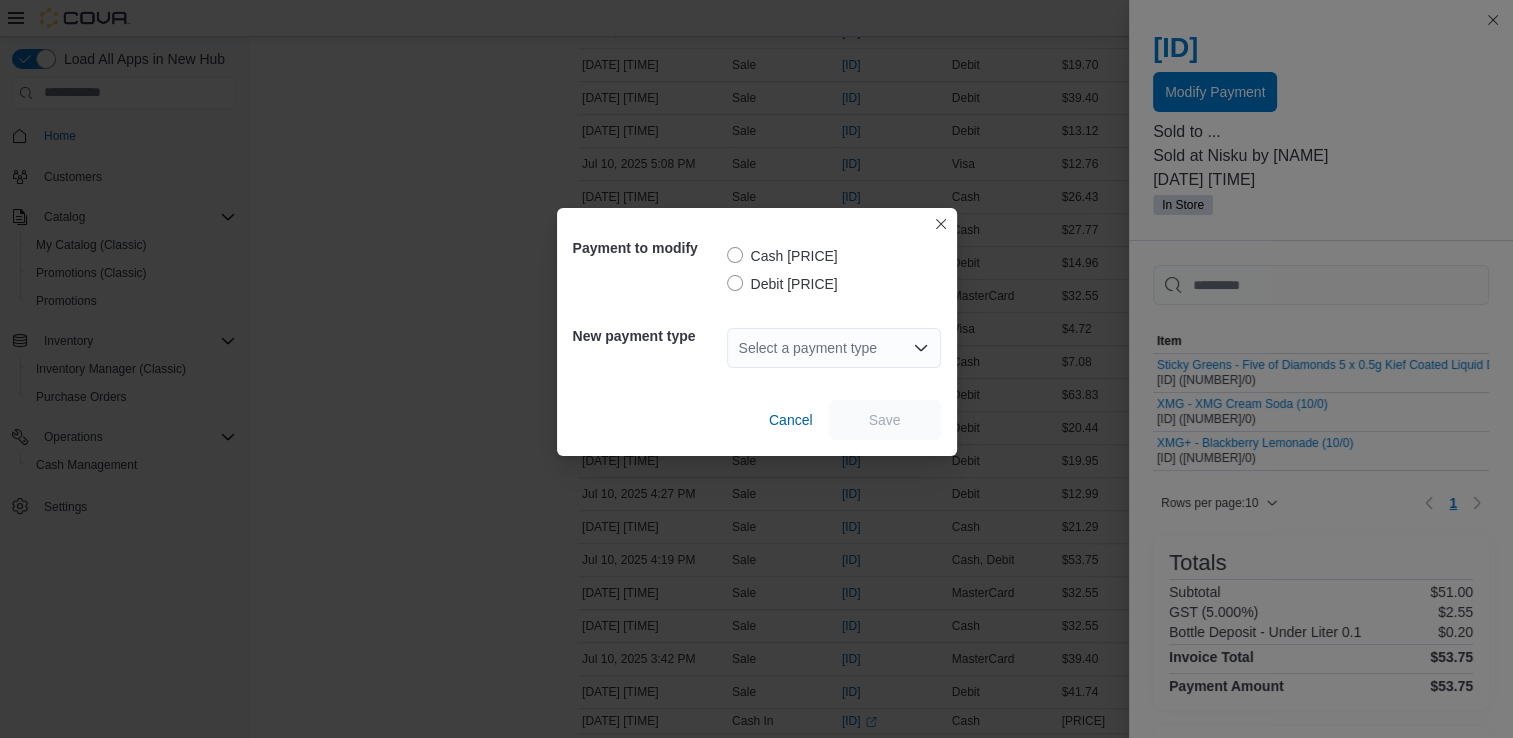 click on "Debit [PRICE]" at bounding box center (782, 284) 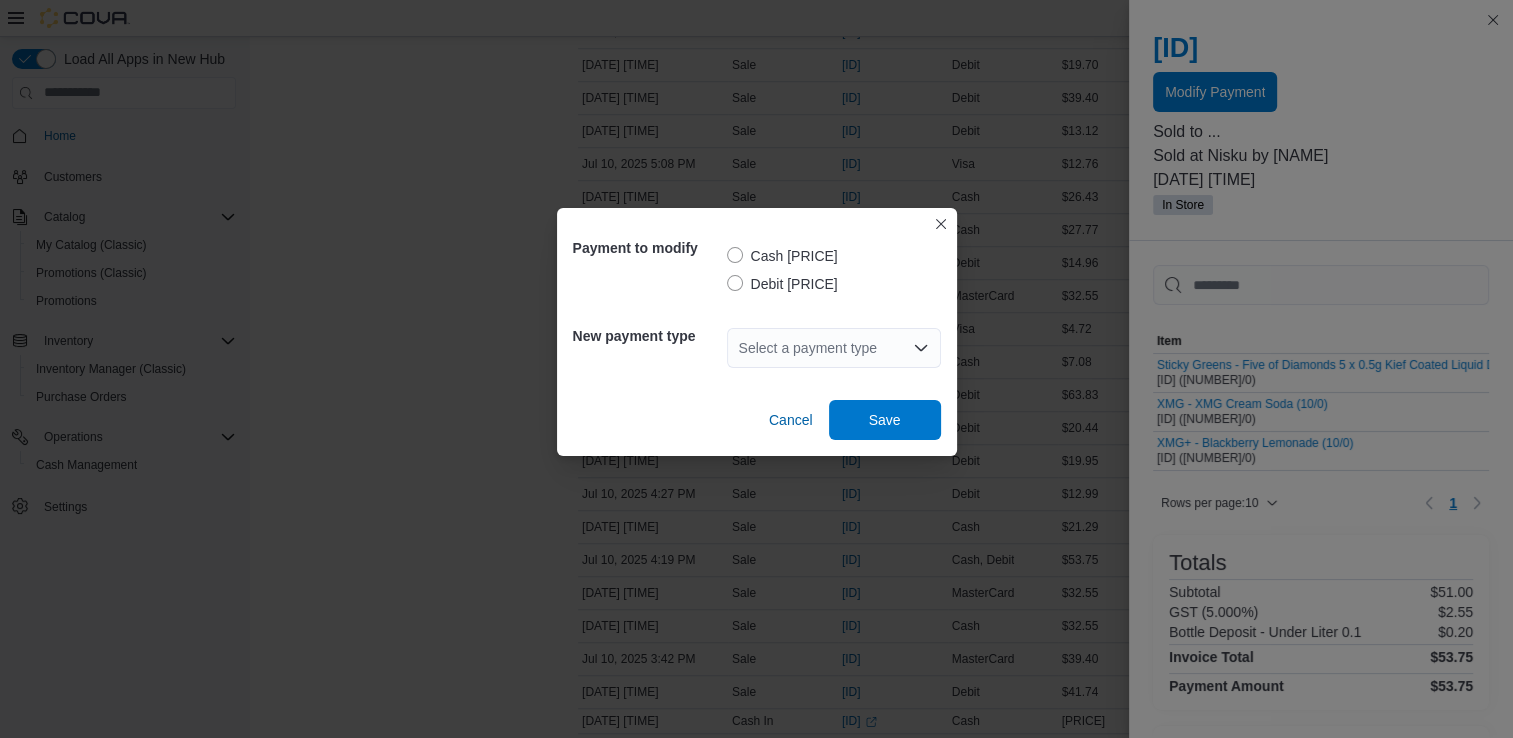 click on "Select a payment type" at bounding box center (834, 348) 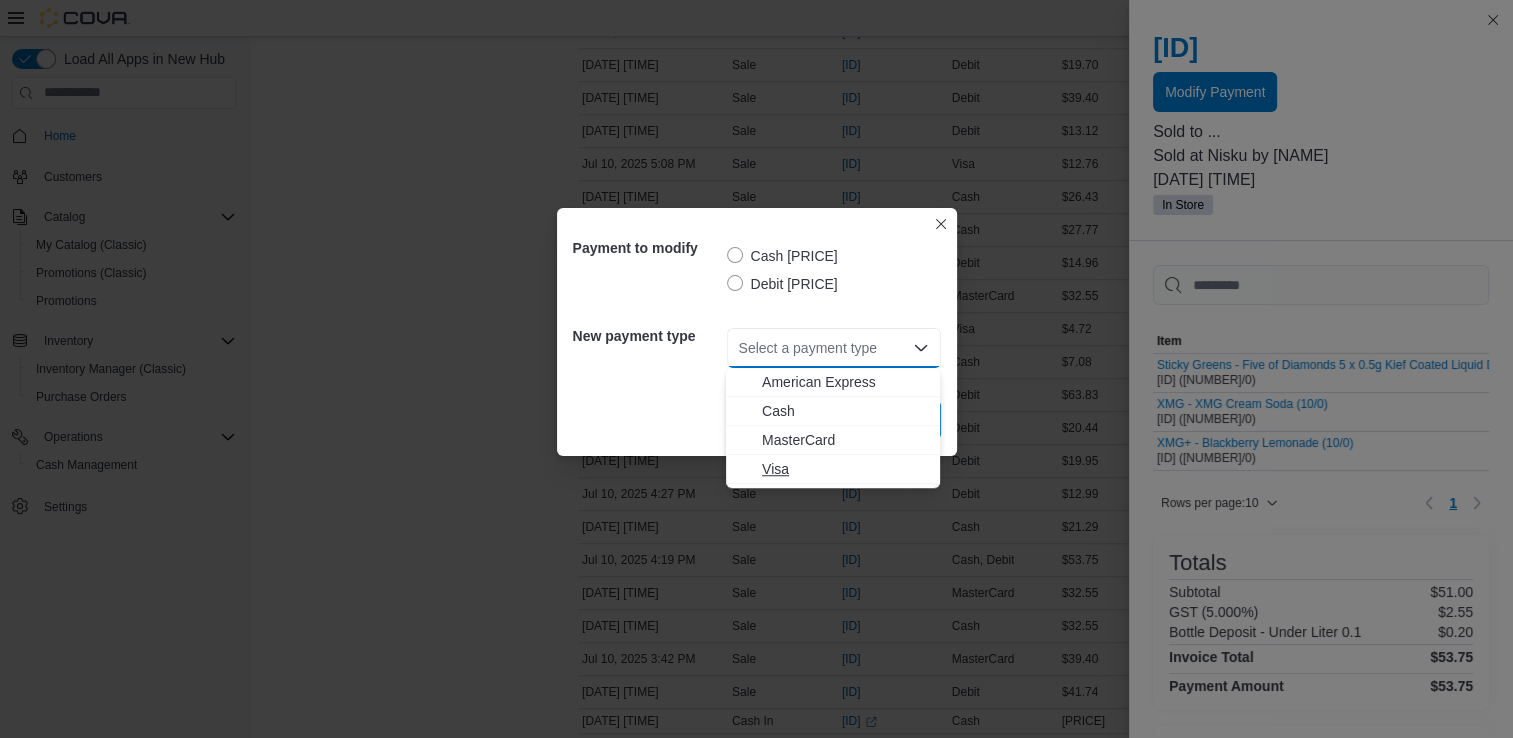 click on "Visa" at bounding box center (845, 469) 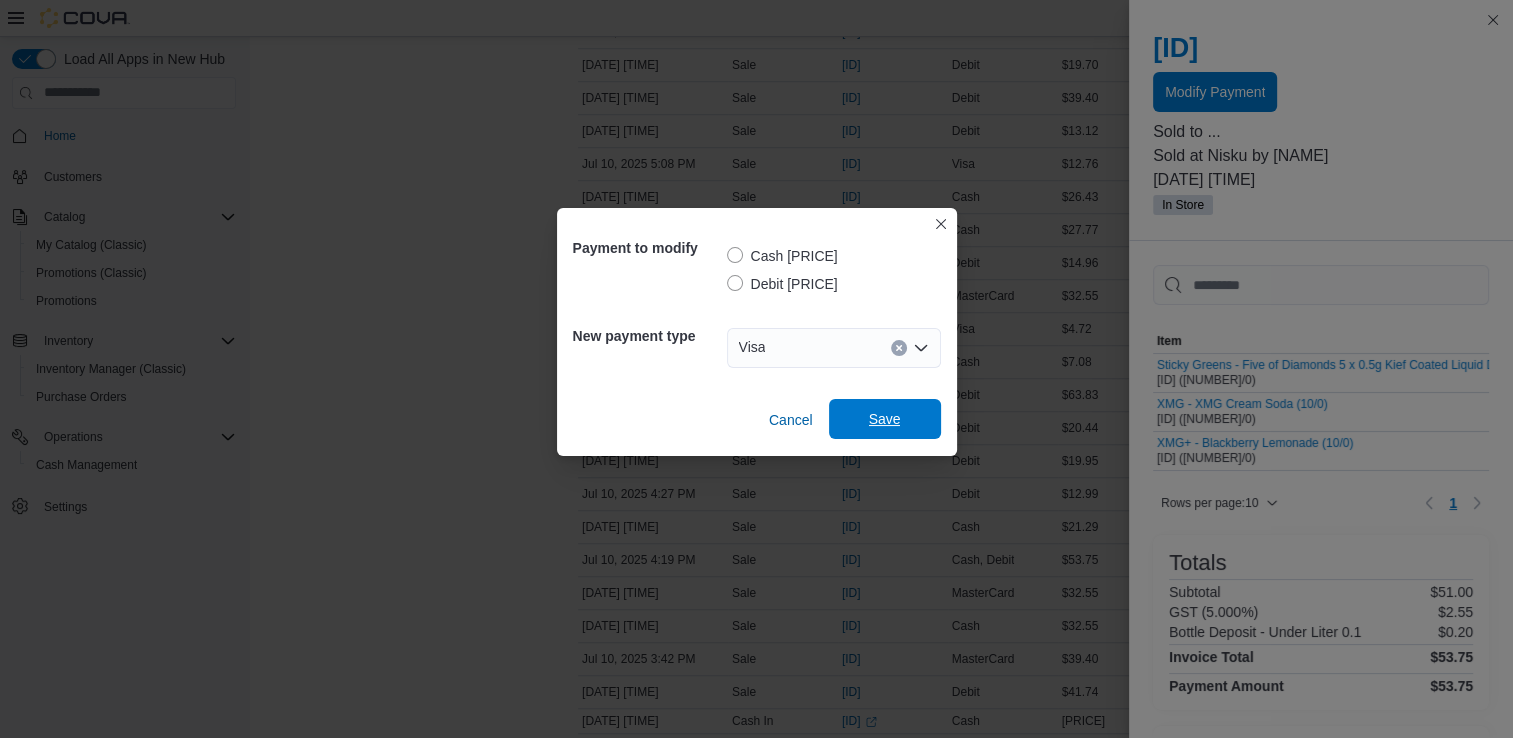 click on "Save" at bounding box center [885, 419] 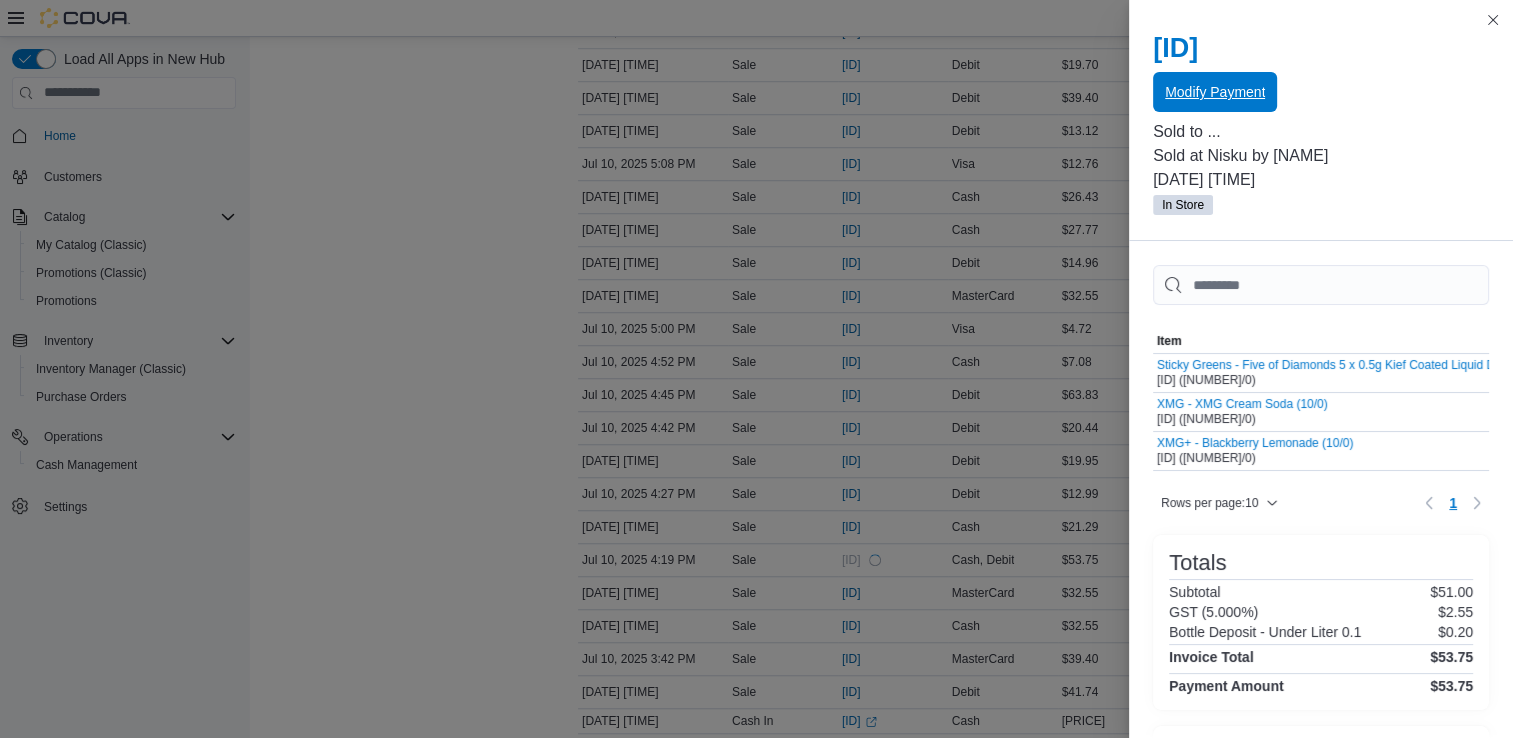 scroll, scrollTop: 0, scrollLeft: 0, axis: both 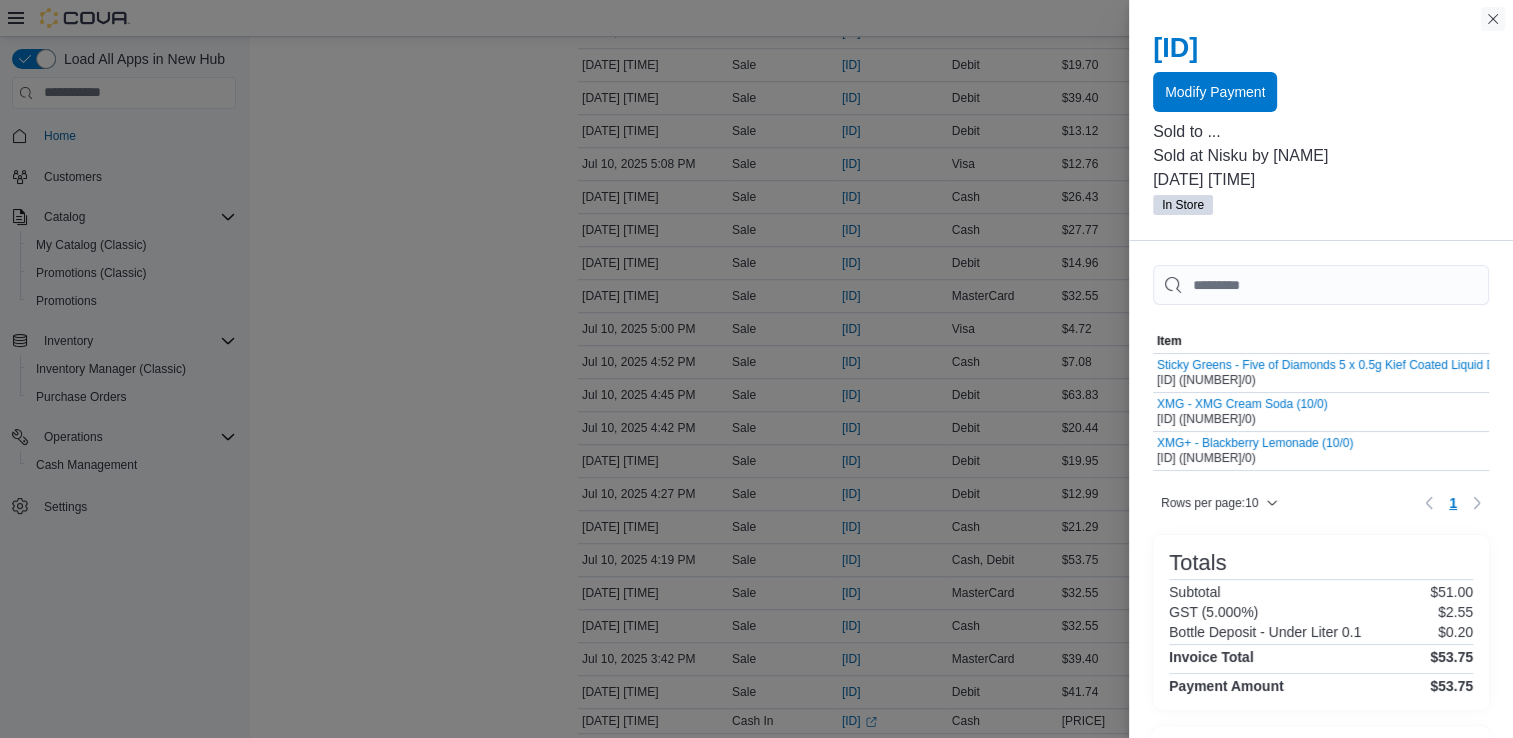 click at bounding box center [1493, 19] 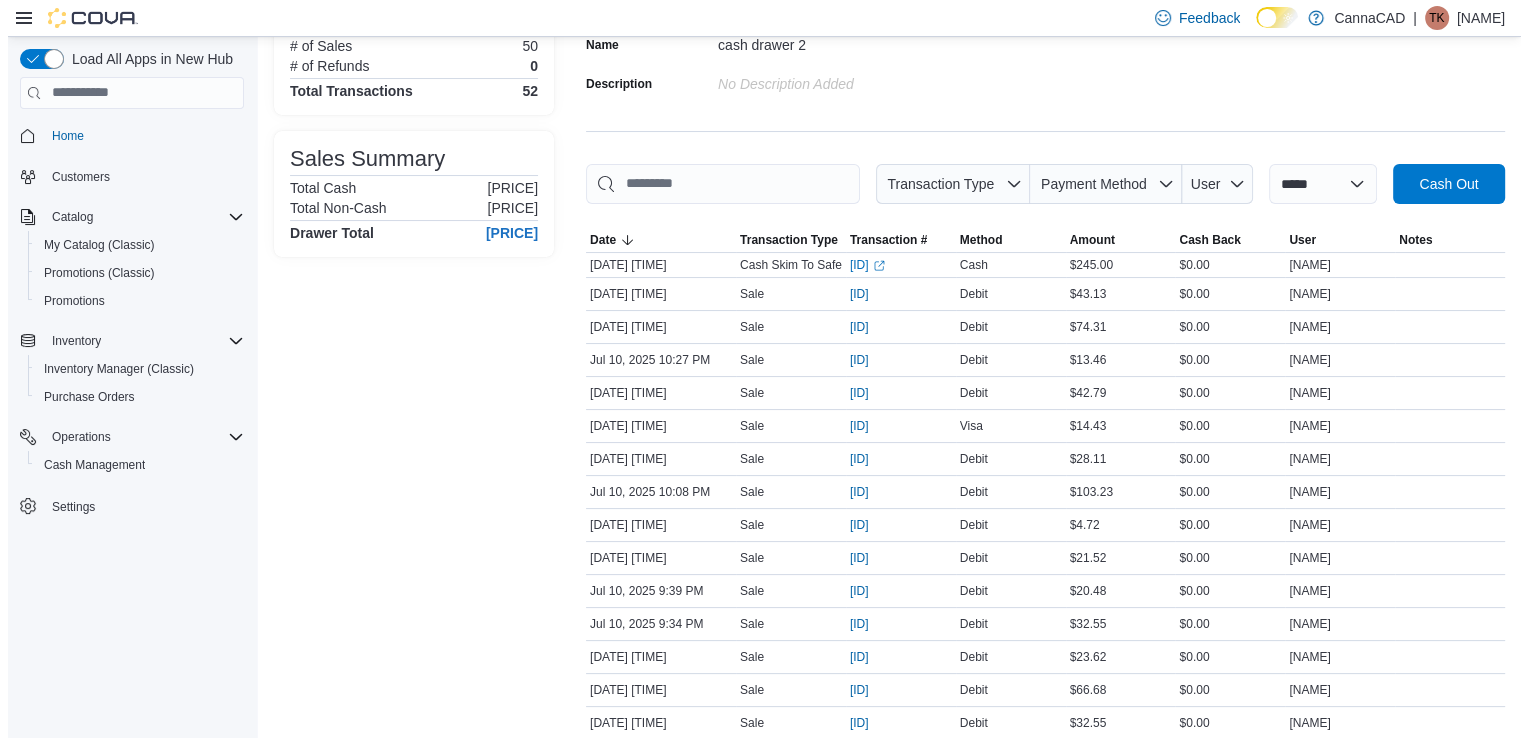 scroll, scrollTop: 0, scrollLeft: 0, axis: both 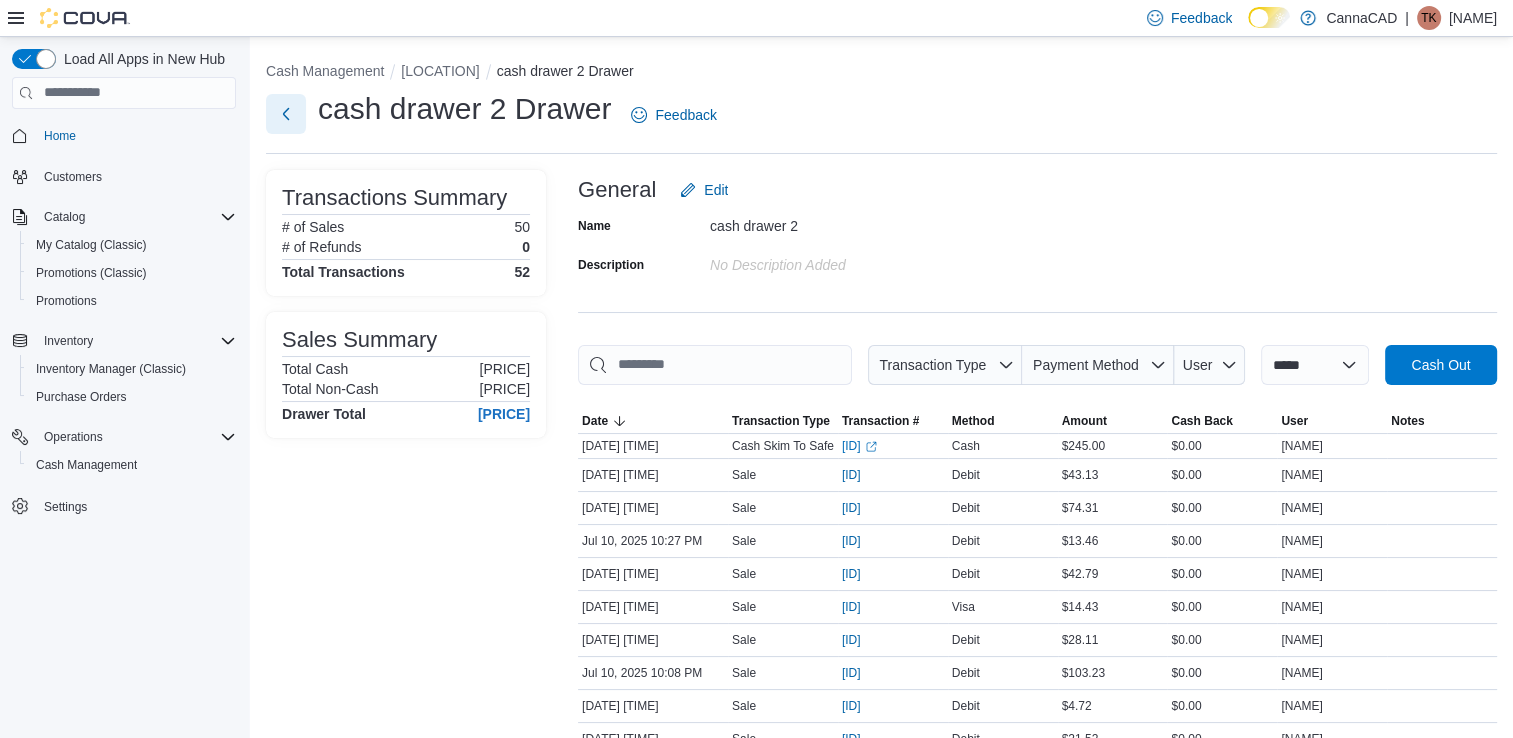 click at bounding box center (286, 114) 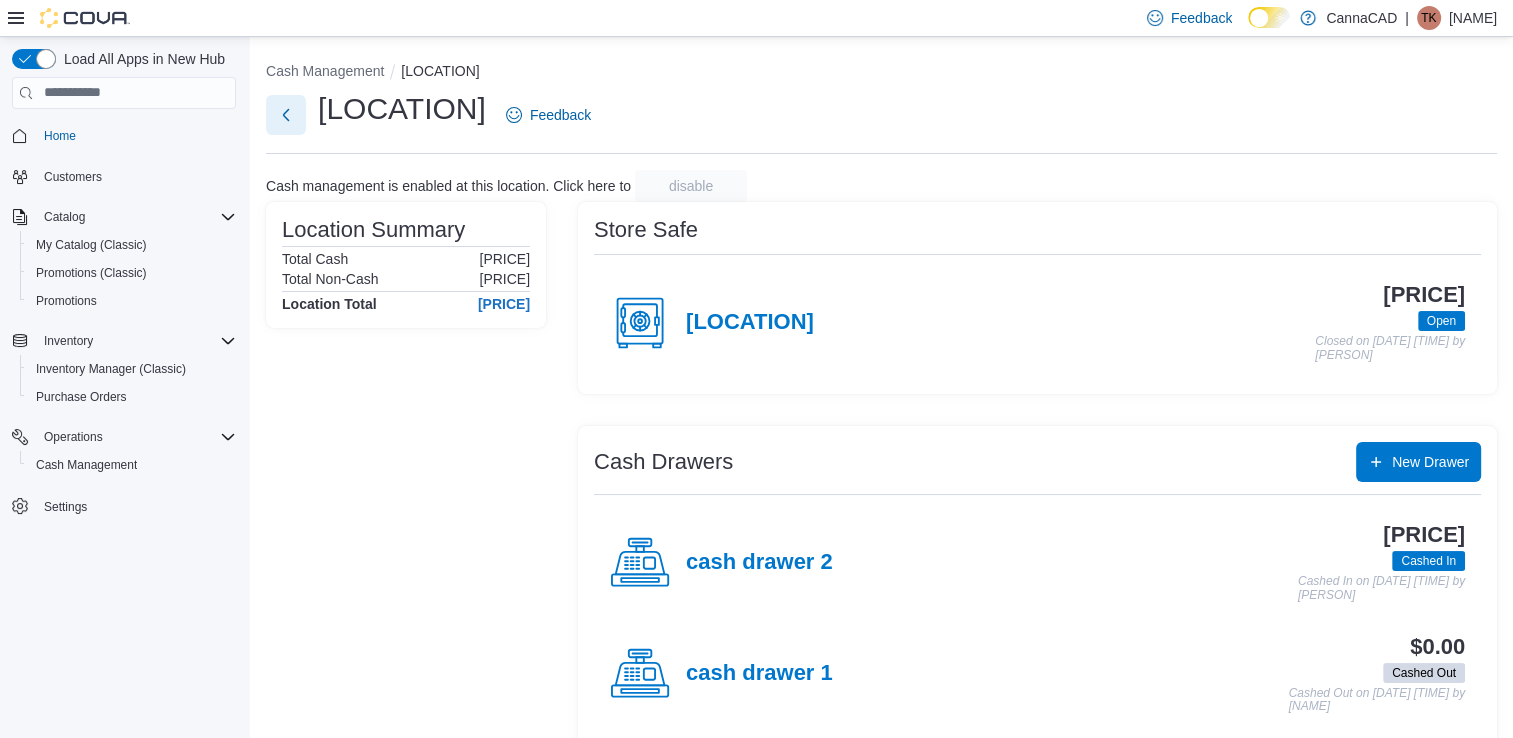click at bounding box center (286, 115) 